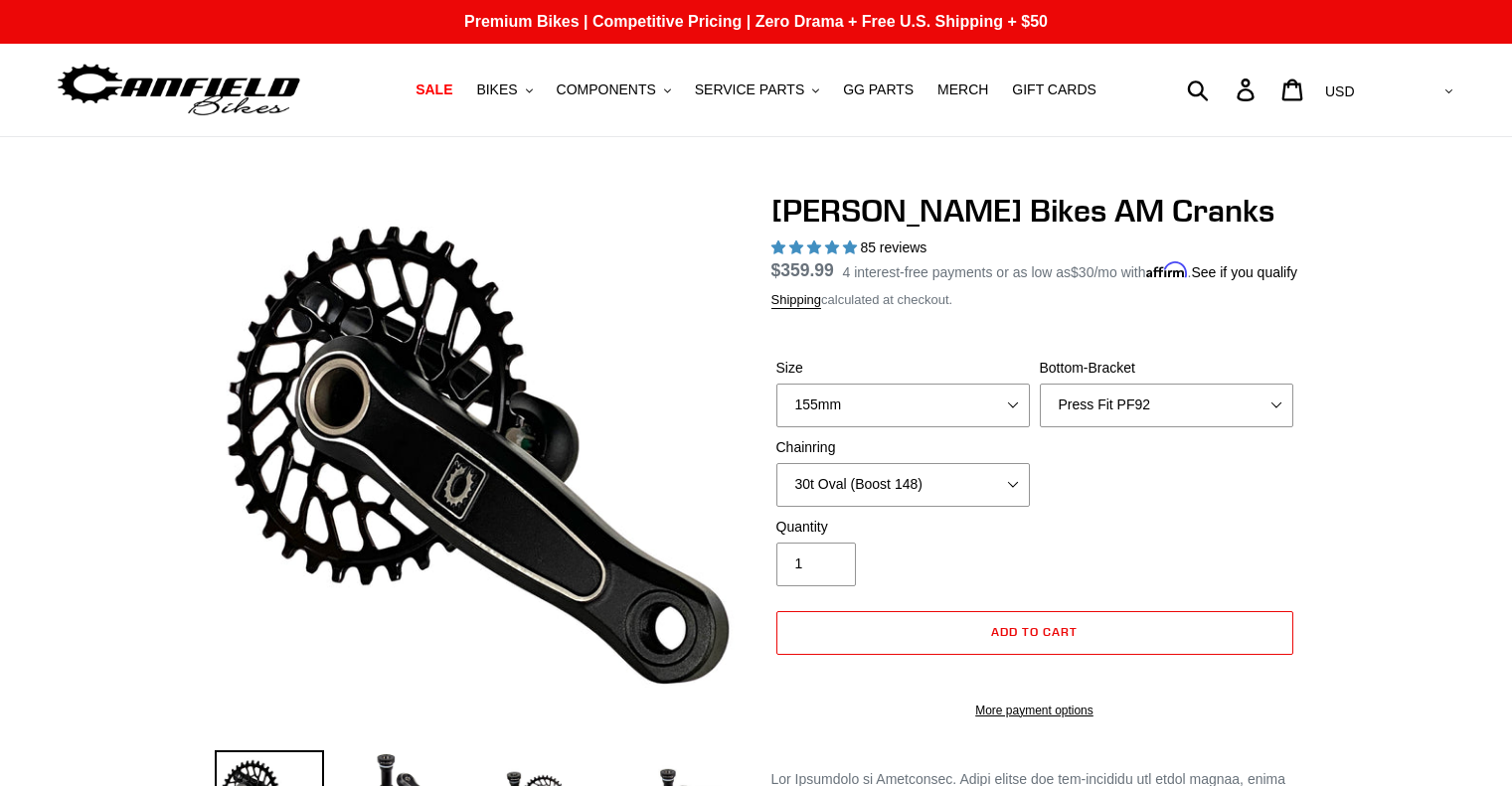 select on "155mm" 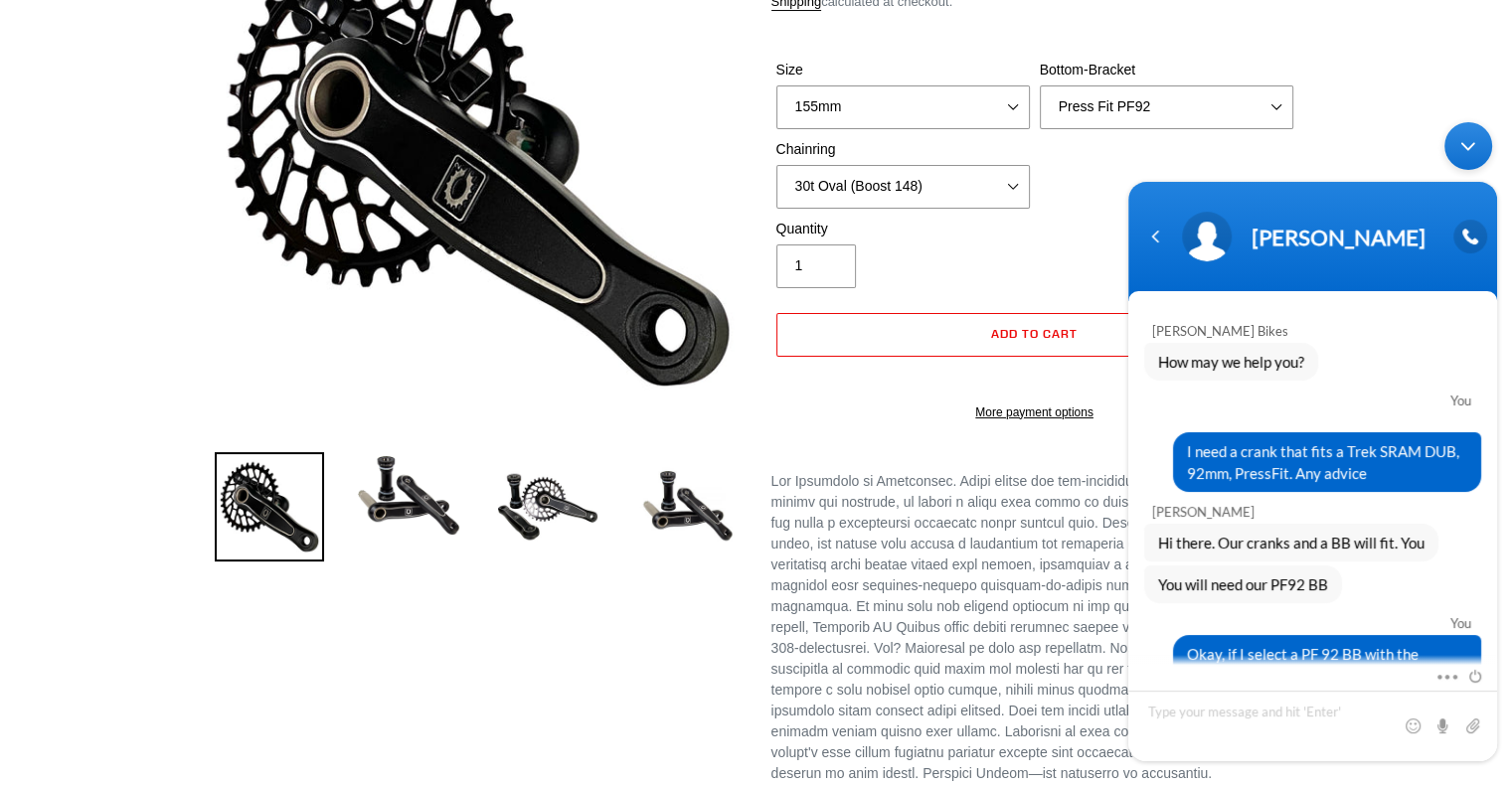 scroll, scrollTop: 0, scrollLeft: 0, axis: both 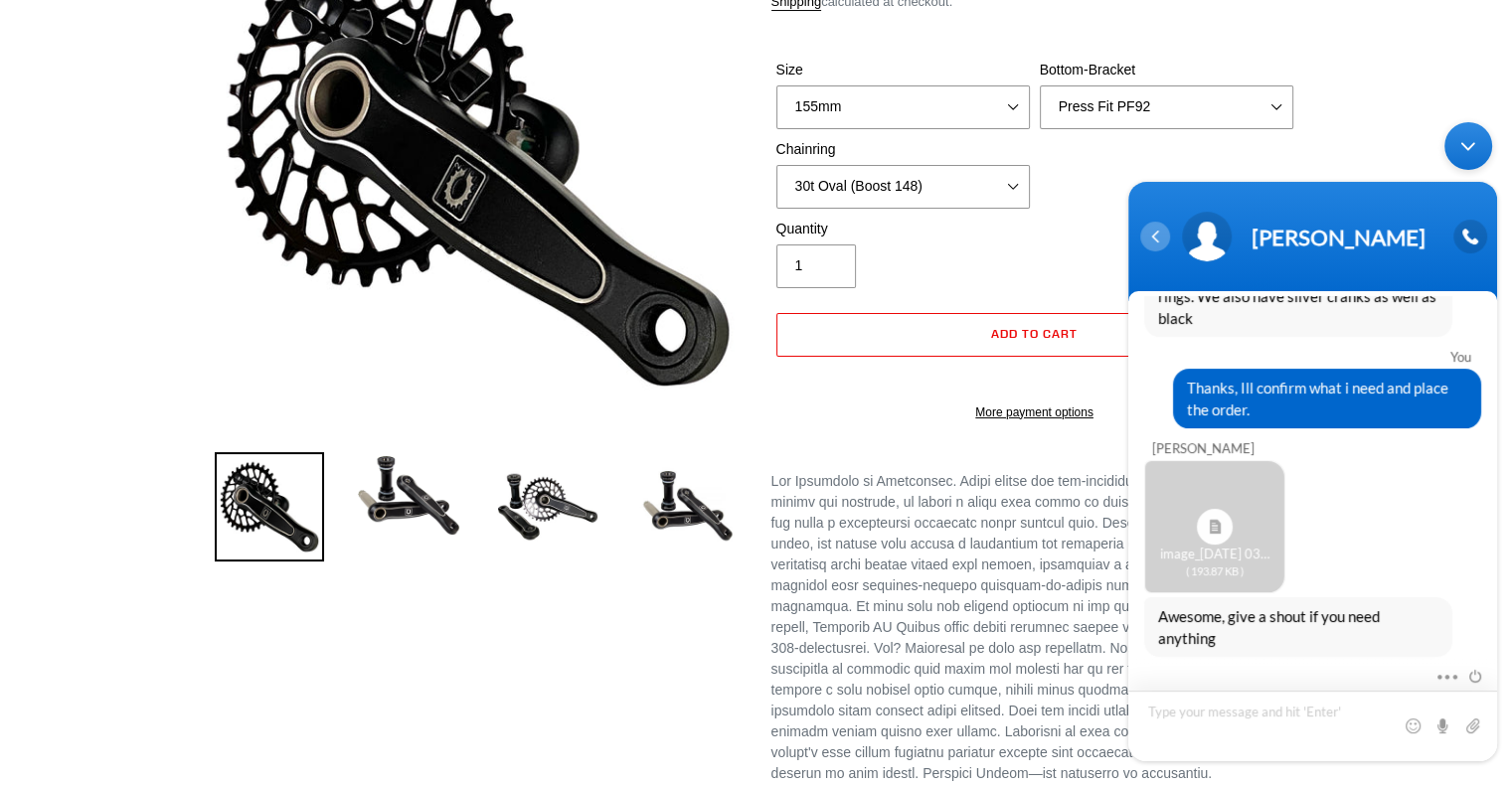 click at bounding box center [1155, 236] 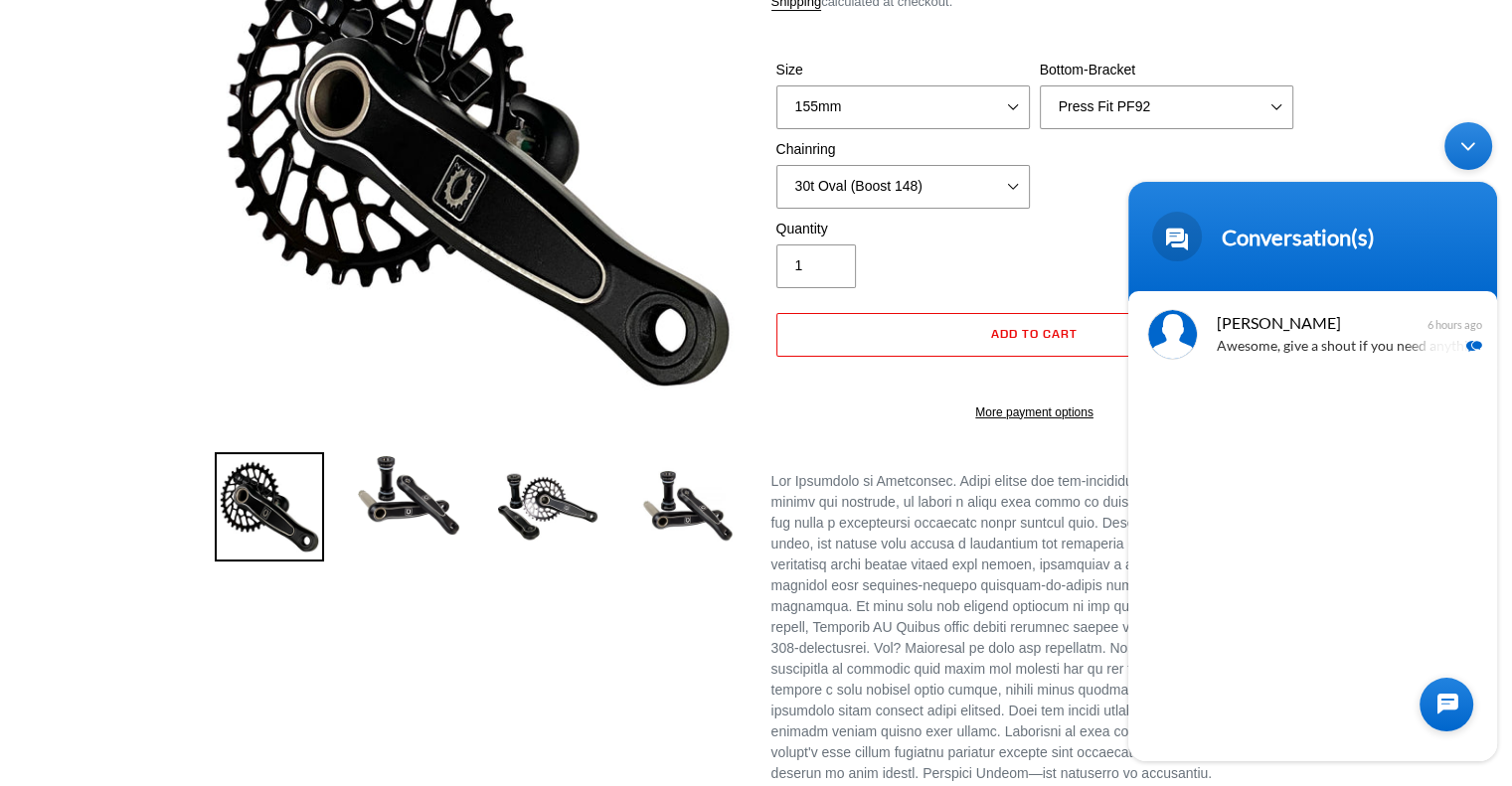 click on "Conversation(s) Canfield Bikes  How may we help you? You    I need a crank that fits a Trek SRAM DUB, 92mm, PressFit. Any advice Lance Canfield  Hi there. Our cranks and a BB will fit. You  You will need our PF92 BB You  Okay, if I select a PF 92 BB with the appropriate size length of this https://canfieldbikes.com/products/canfield-bikes-am-cranks-new-standard-offset?variant=48910859043108  Ill be good? Lance Canfield  Yup, that’s it. You have a SRAM 3 bolt chainring? You  I do, will probably order an oval just to try it out Lance Canfield  Great, we have sizes and colors. Let me know if you’re looking for something special. Price doesn’t change with colored rings. We also have silver cranks as well as black You  Thanks, Ill confirm what i need and place the order. Lance Canfield image_2025-07-10 03:08:14 pm.HEIC ( 193.87 KB )  Awesome, give a shout if you need anything Mute Send email Lance Canfield  Awesome, give a shout if you need anything 6 hours ago Send   Lance Canfield" at bounding box center (1312, 441) 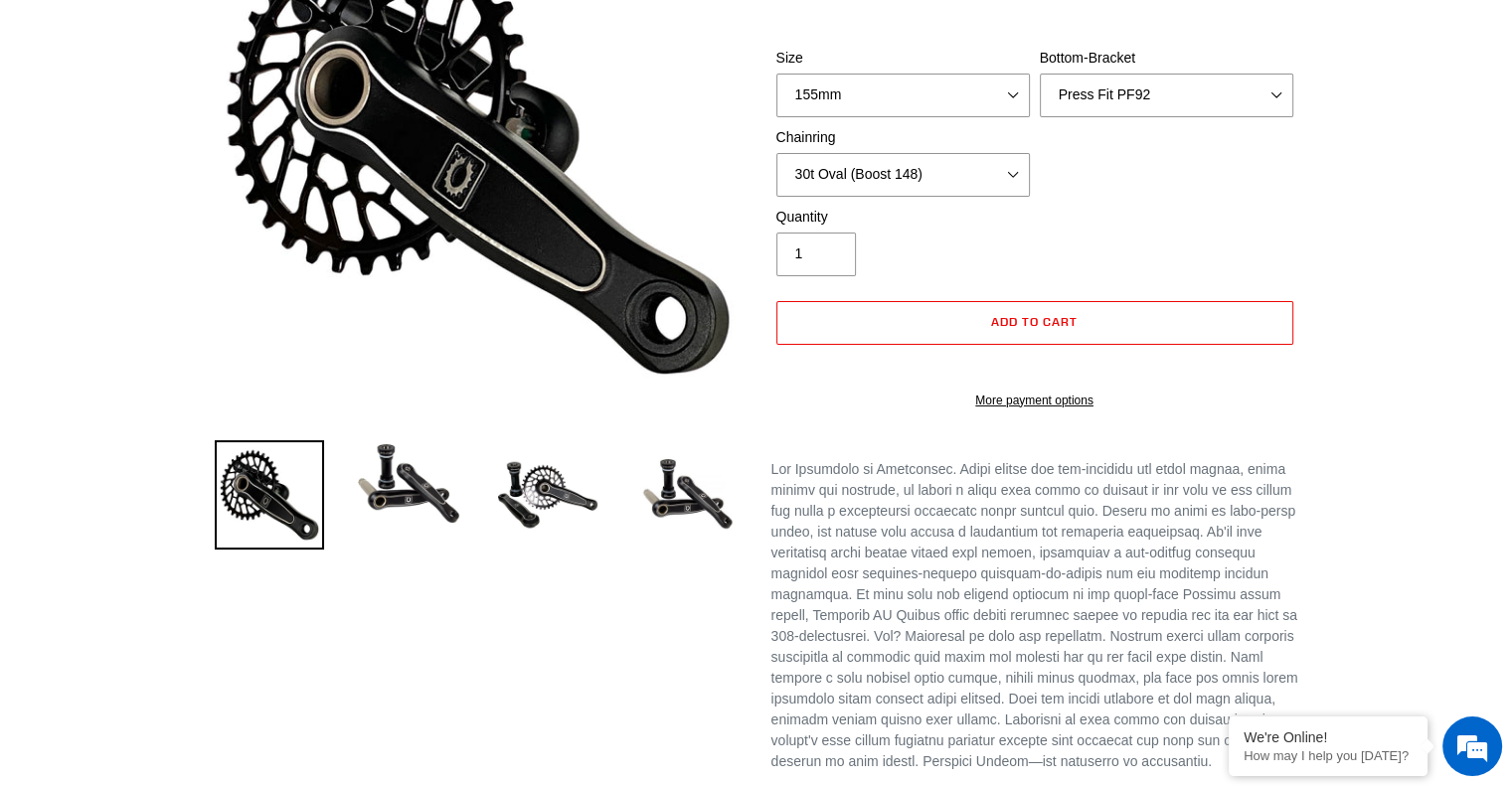 scroll, scrollTop: 310, scrollLeft: 0, axis: vertical 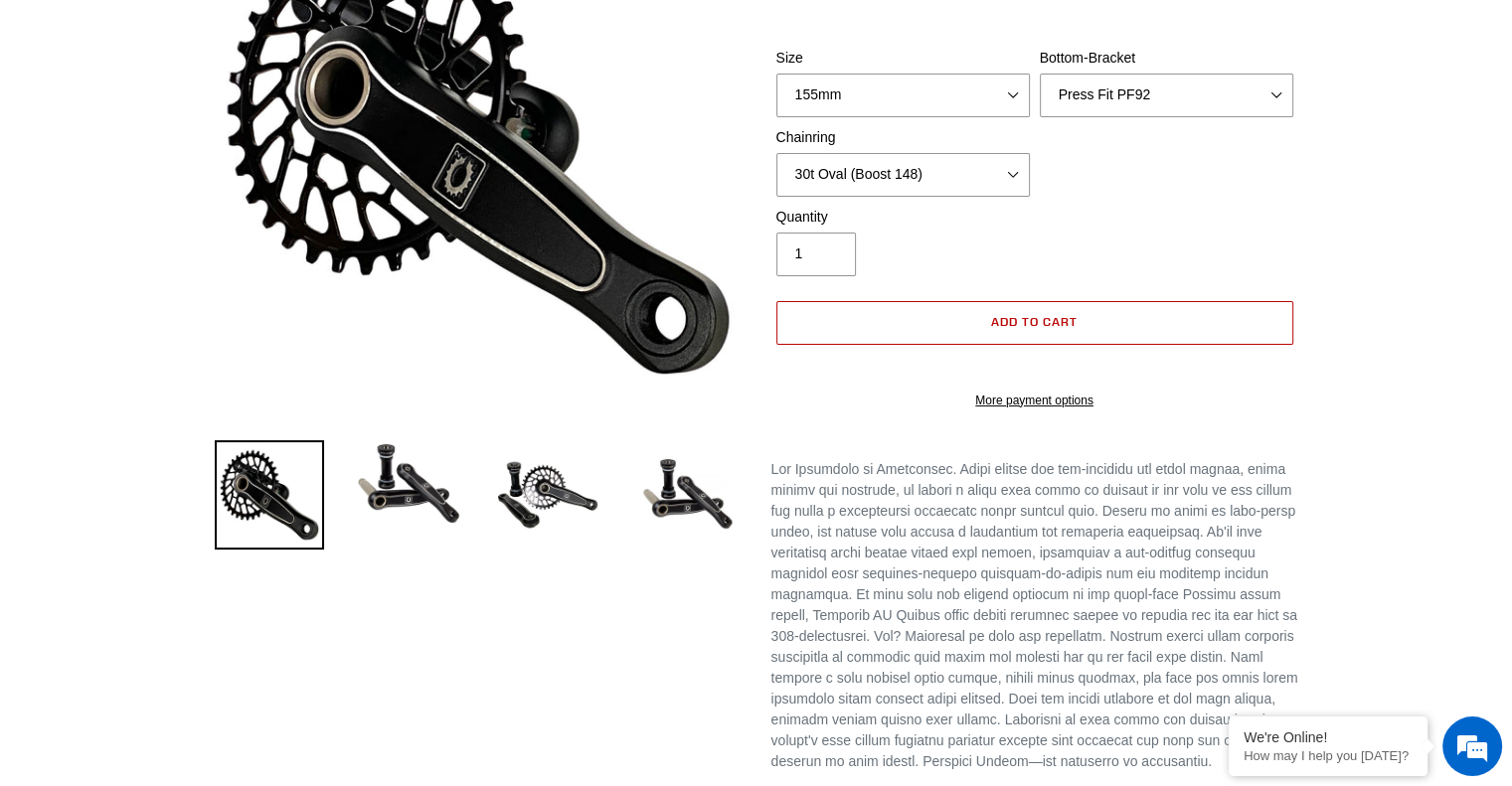 click on "Add to cart" at bounding box center [1034, 321] 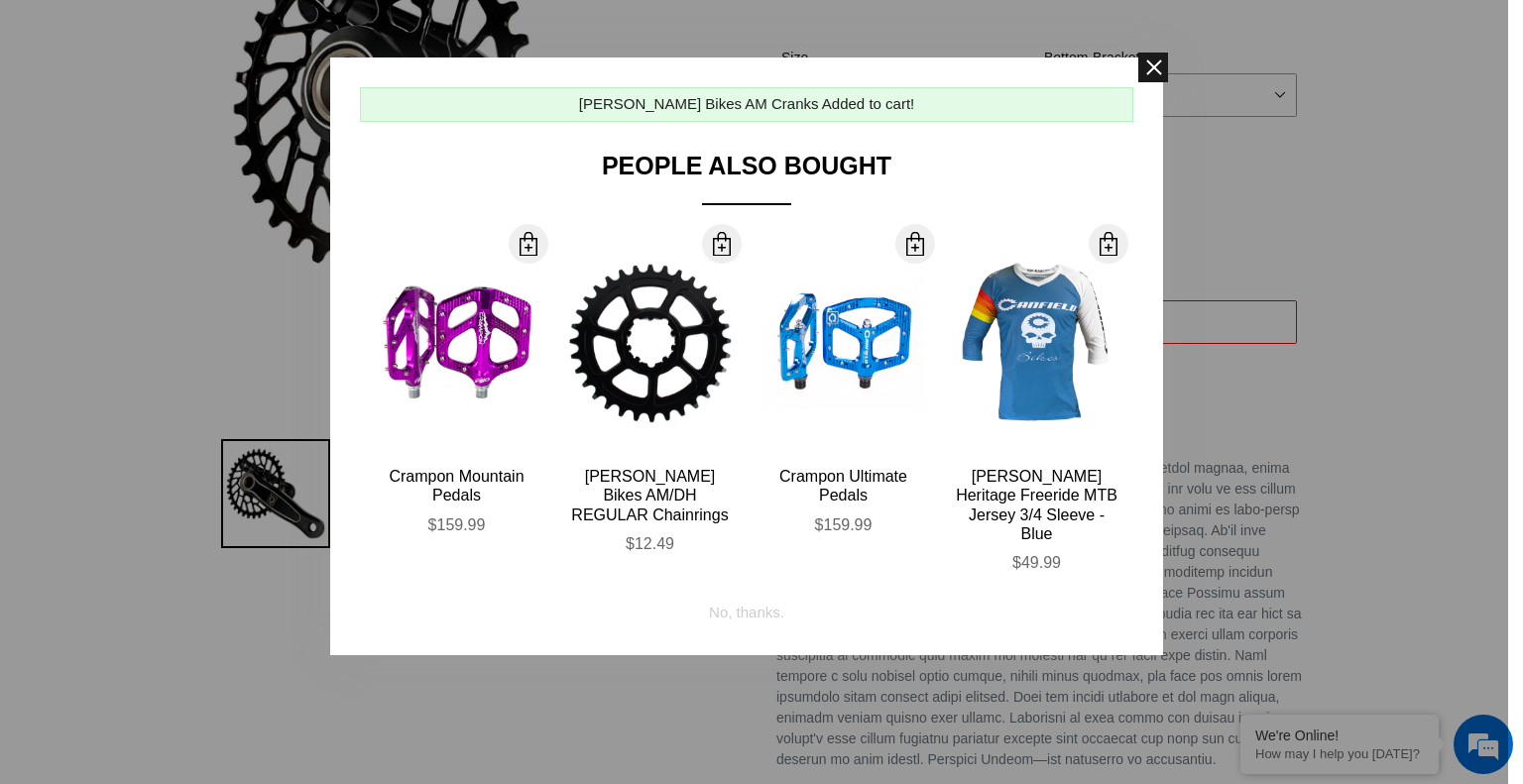 click at bounding box center (1153, 67) 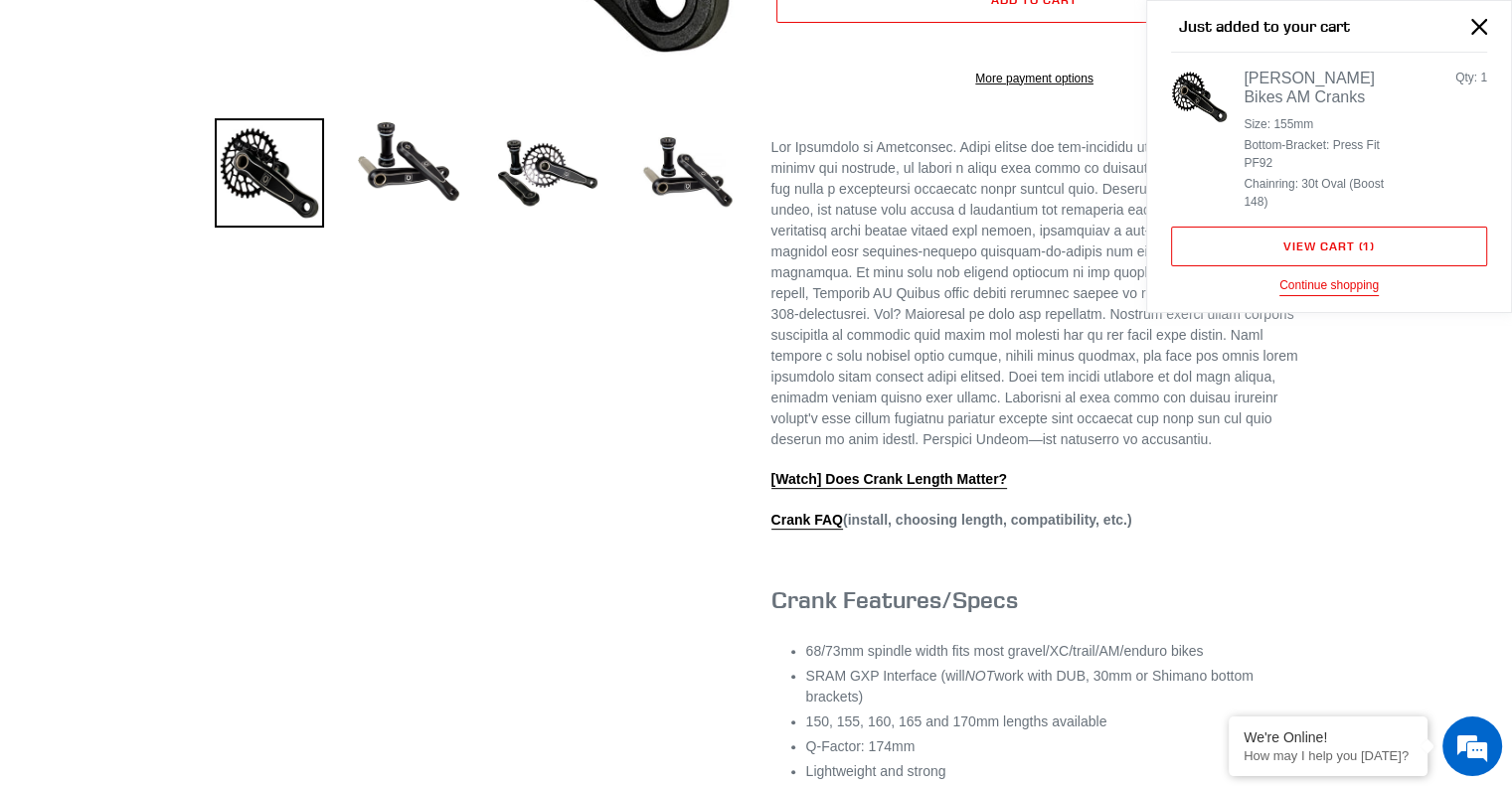 scroll, scrollTop: 634, scrollLeft: 0, axis: vertical 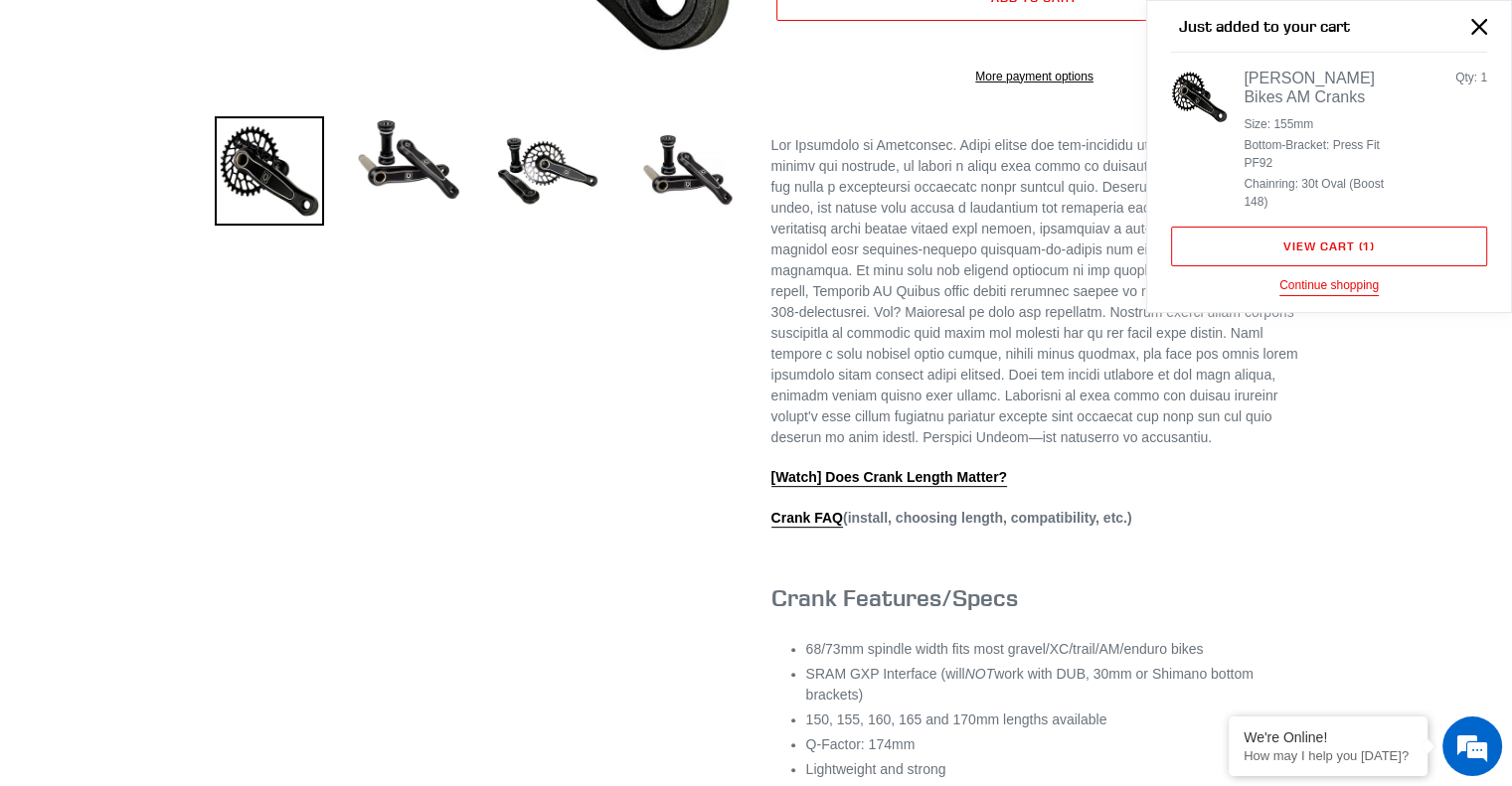 click on "Previous slide" at bounding box center (756, 315) 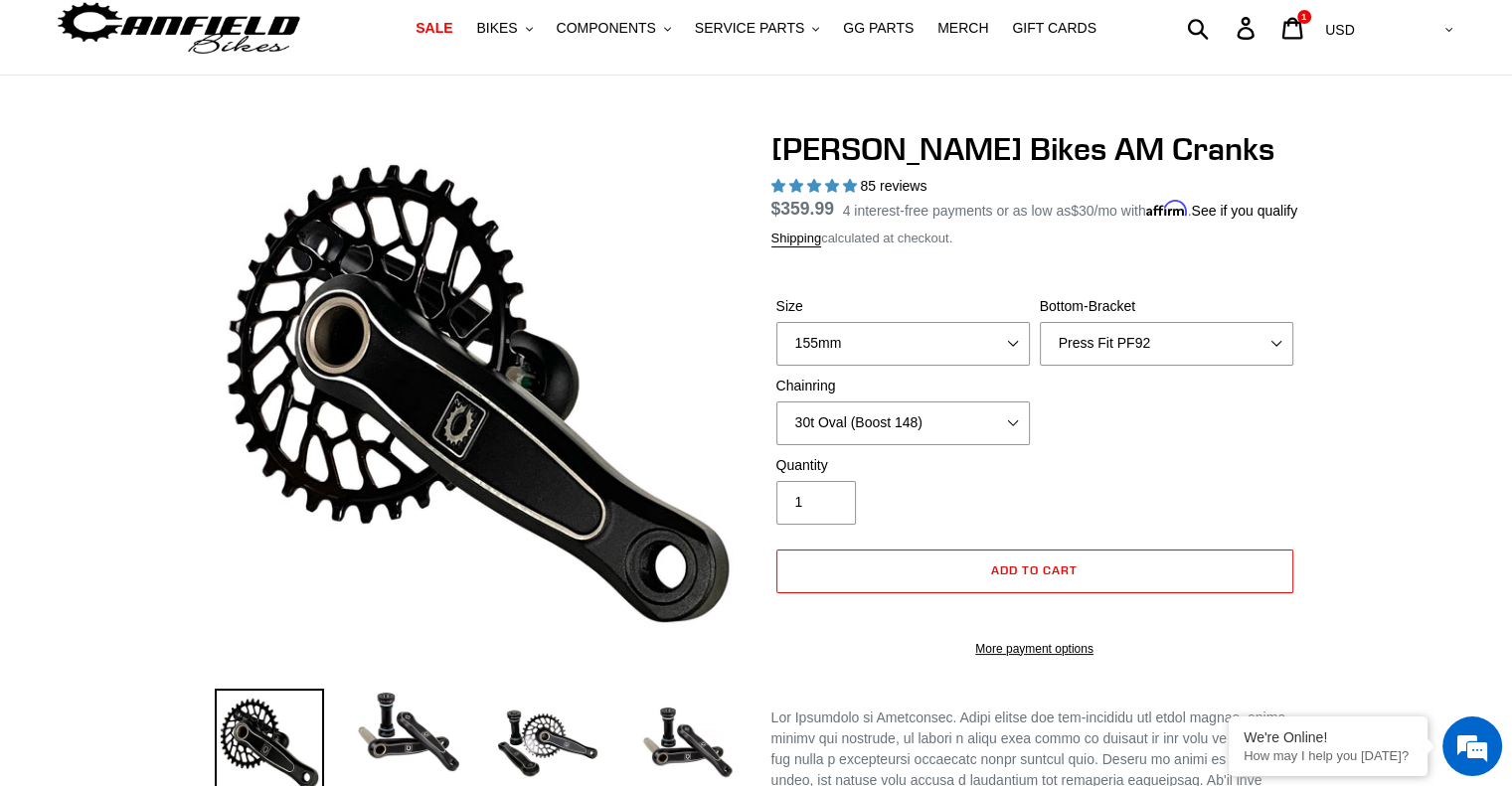 scroll, scrollTop: 0, scrollLeft: 0, axis: both 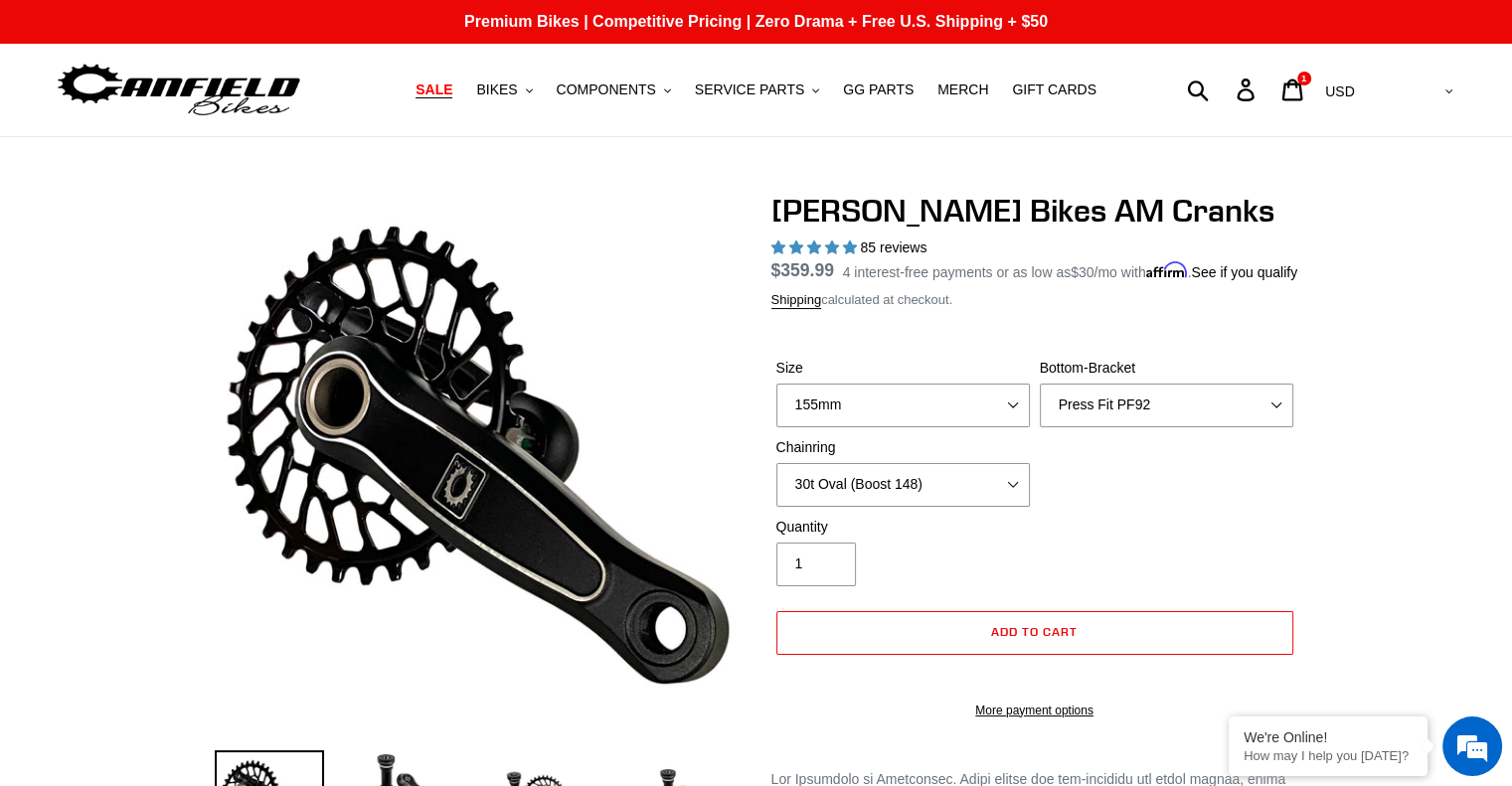 click on "SALE" at bounding box center (433, 89) 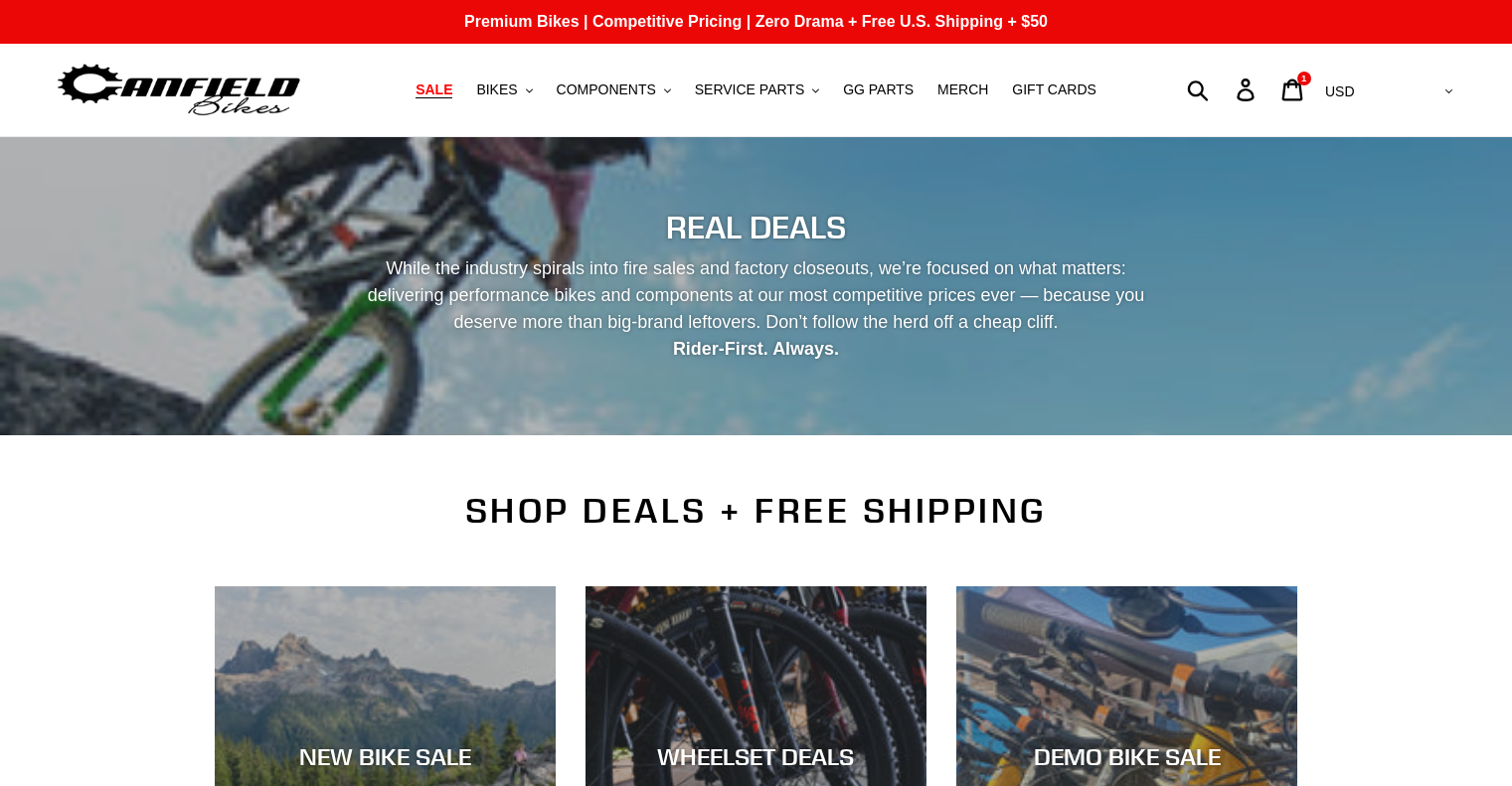 scroll, scrollTop: 0, scrollLeft: 0, axis: both 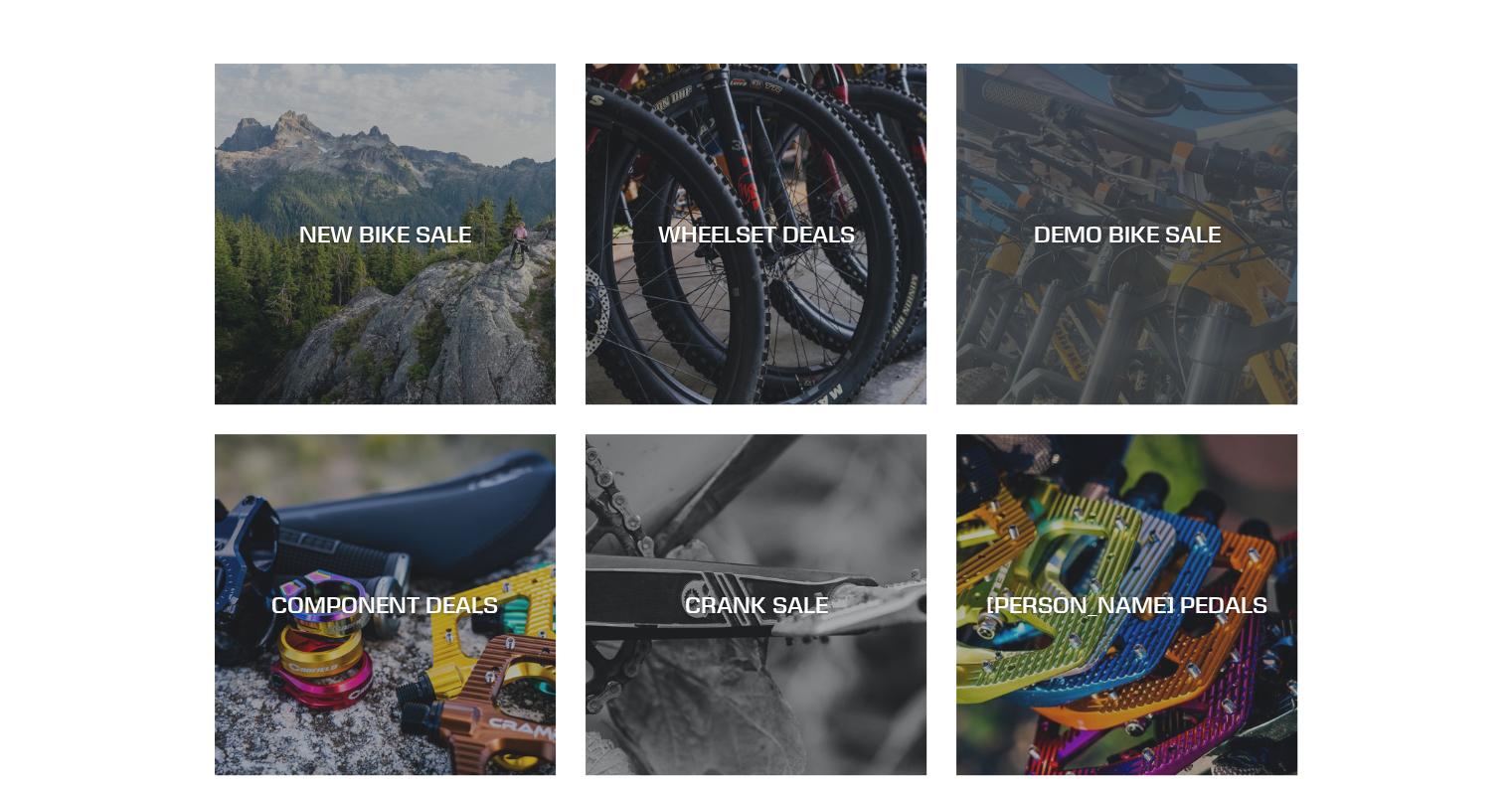 click on "DEMO BIKE SALE" at bounding box center (1126, 234) 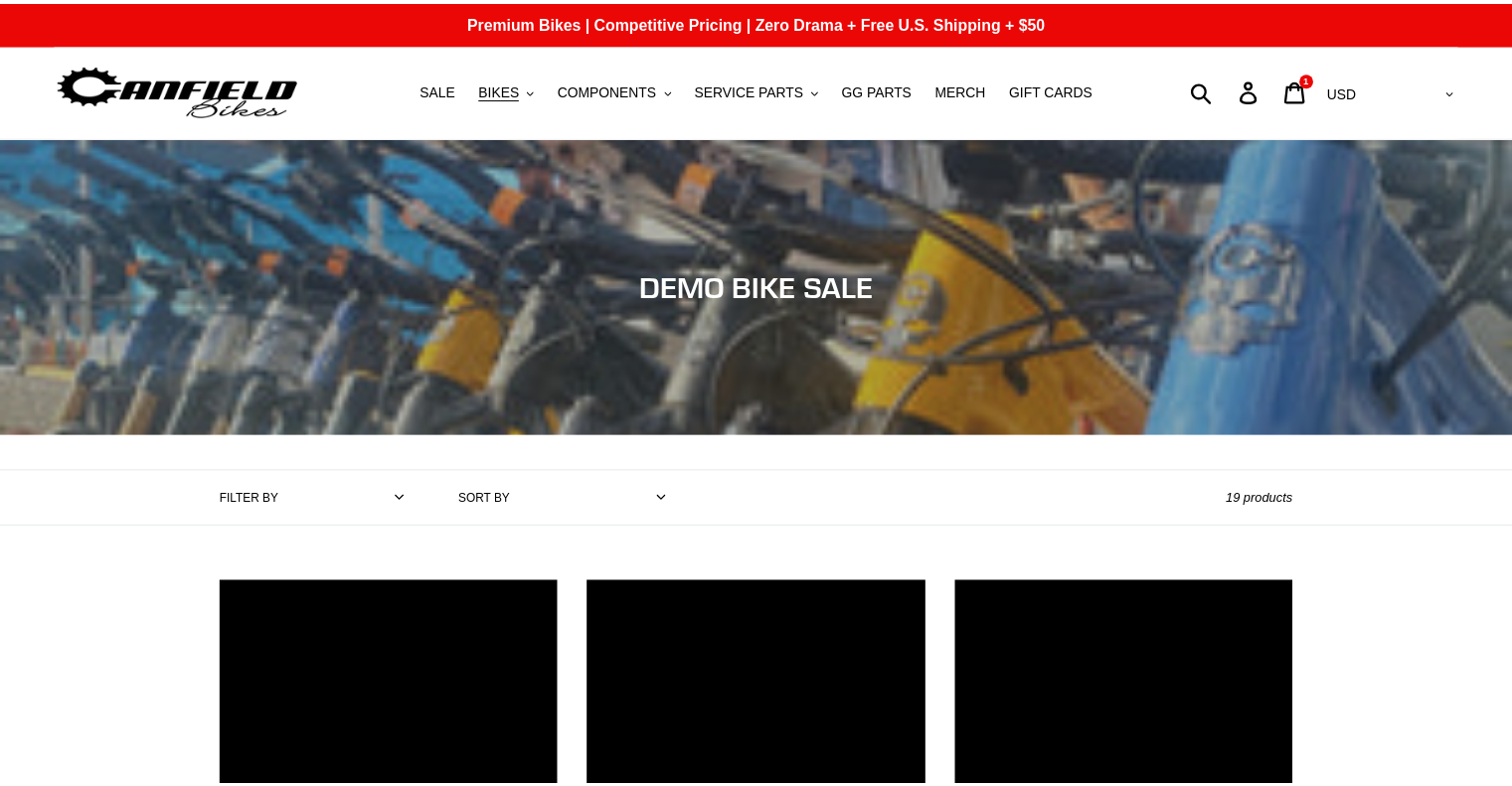 scroll, scrollTop: 0, scrollLeft: 0, axis: both 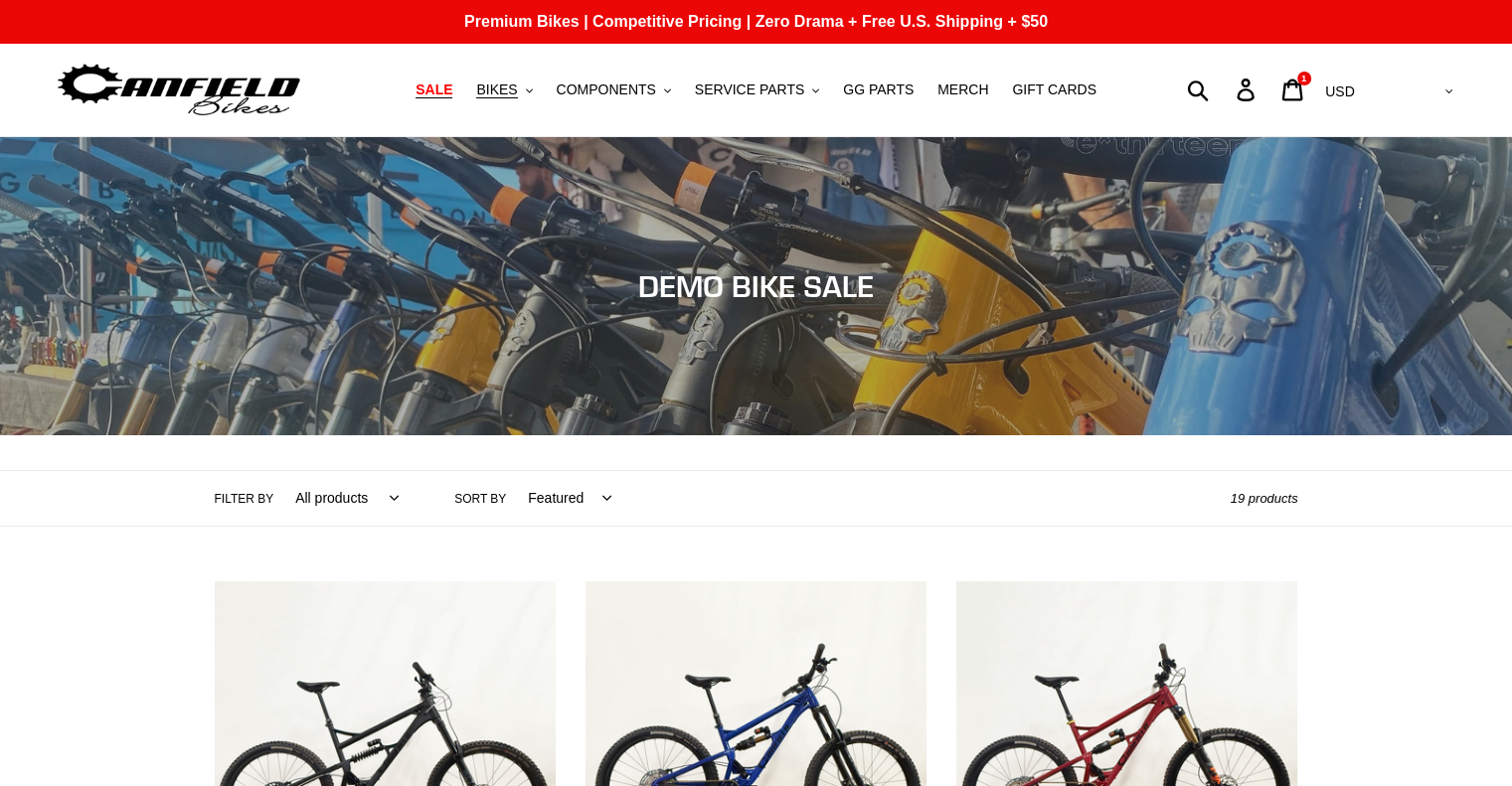 click on "SALE" at bounding box center [433, 89] 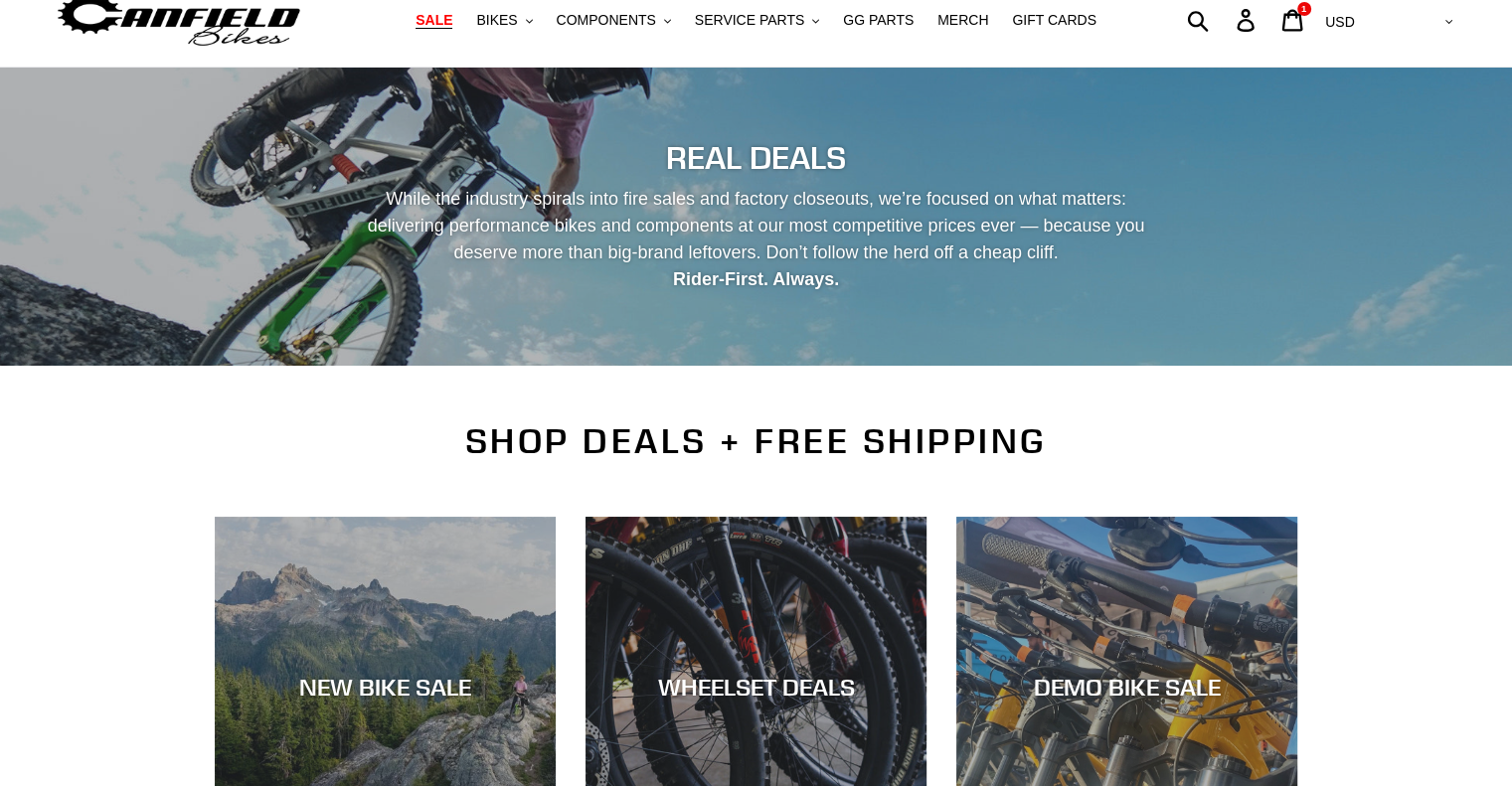 scroll, scrollTop: 262, scrollLeft: 0, axis: vertical 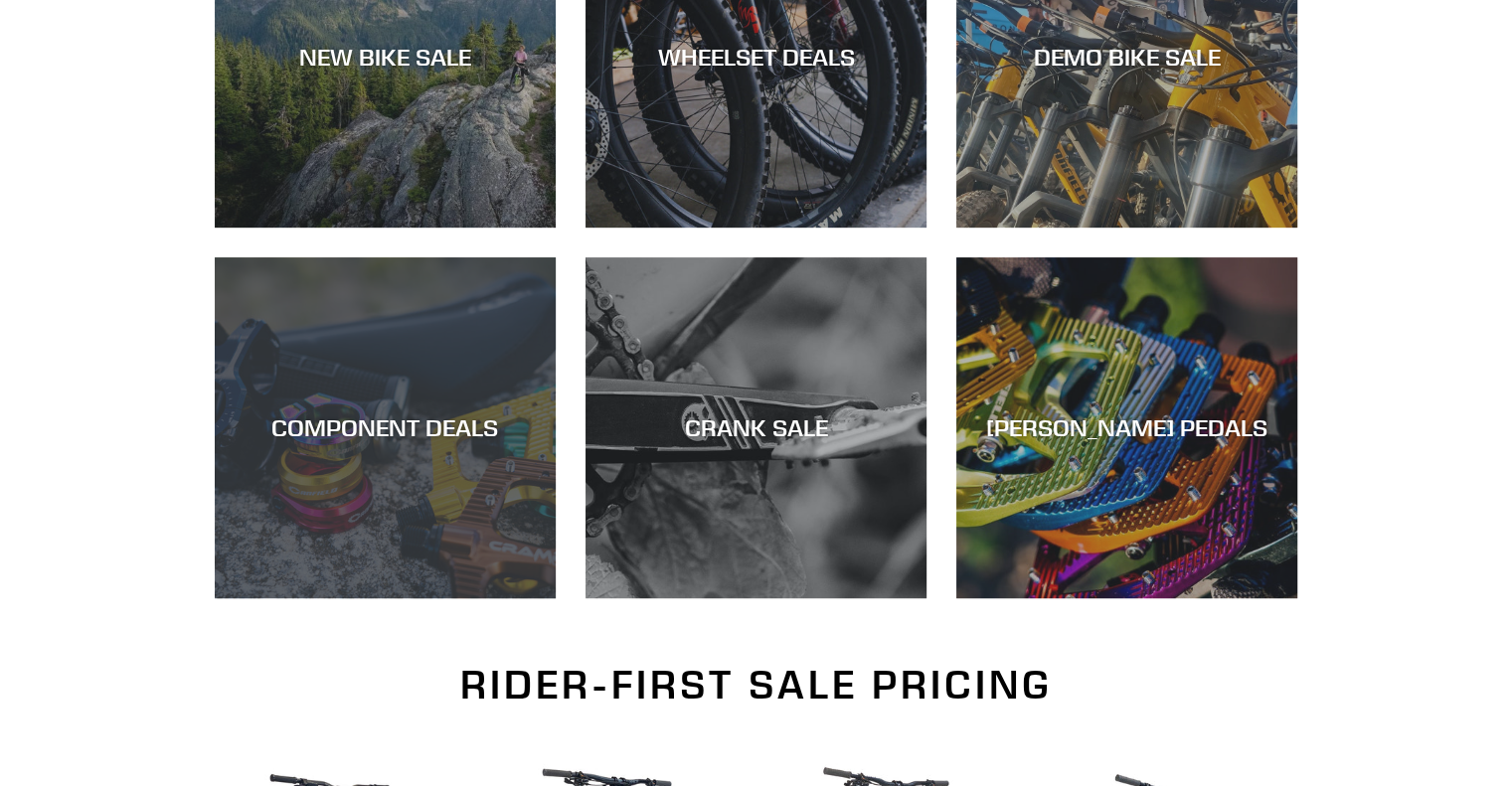 click on "COMPONENT DEALS" at bounding box center [385, 427] 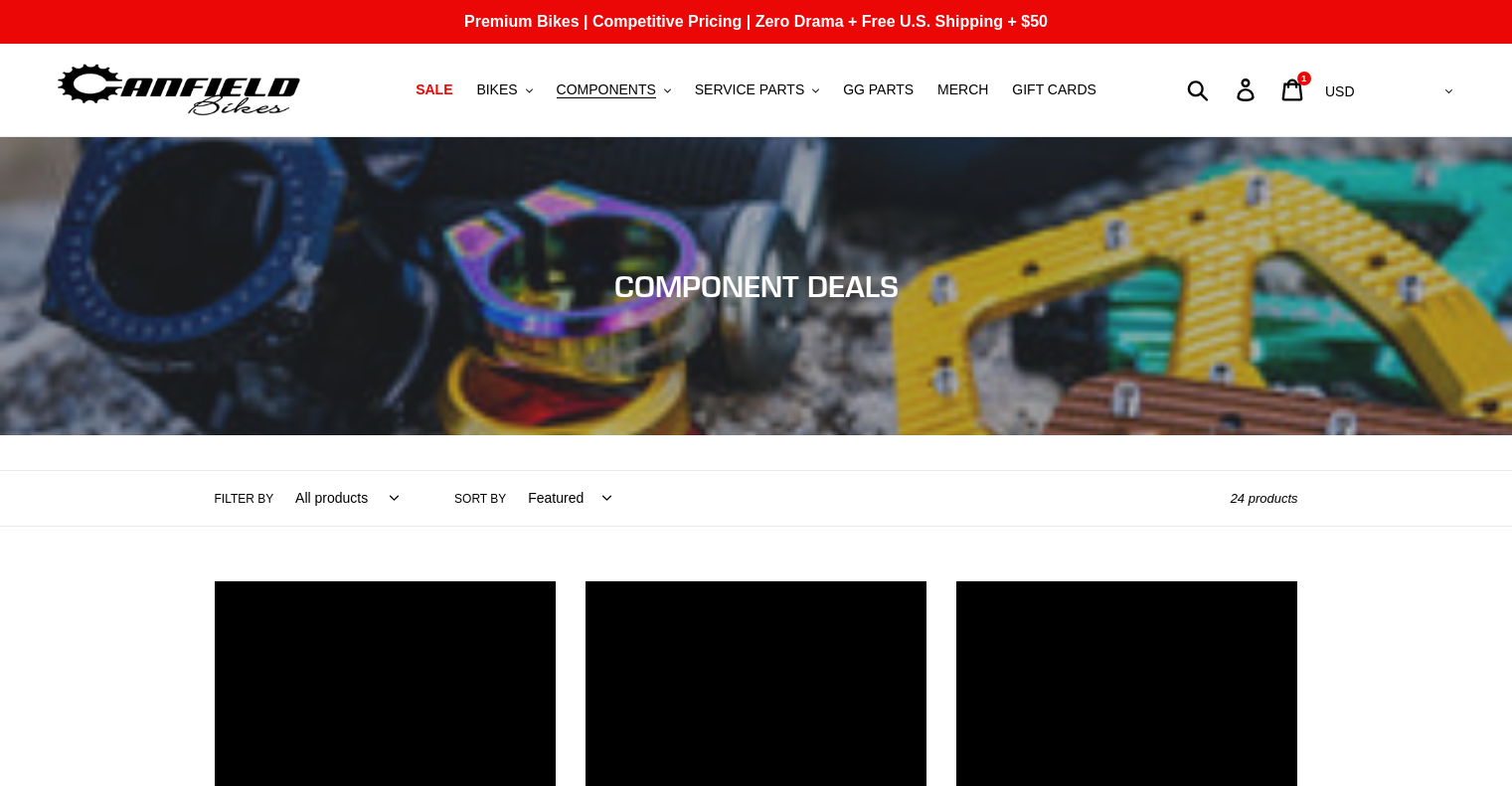 scroll, scrollTop: 0, scrollLeft: 0, axis: both 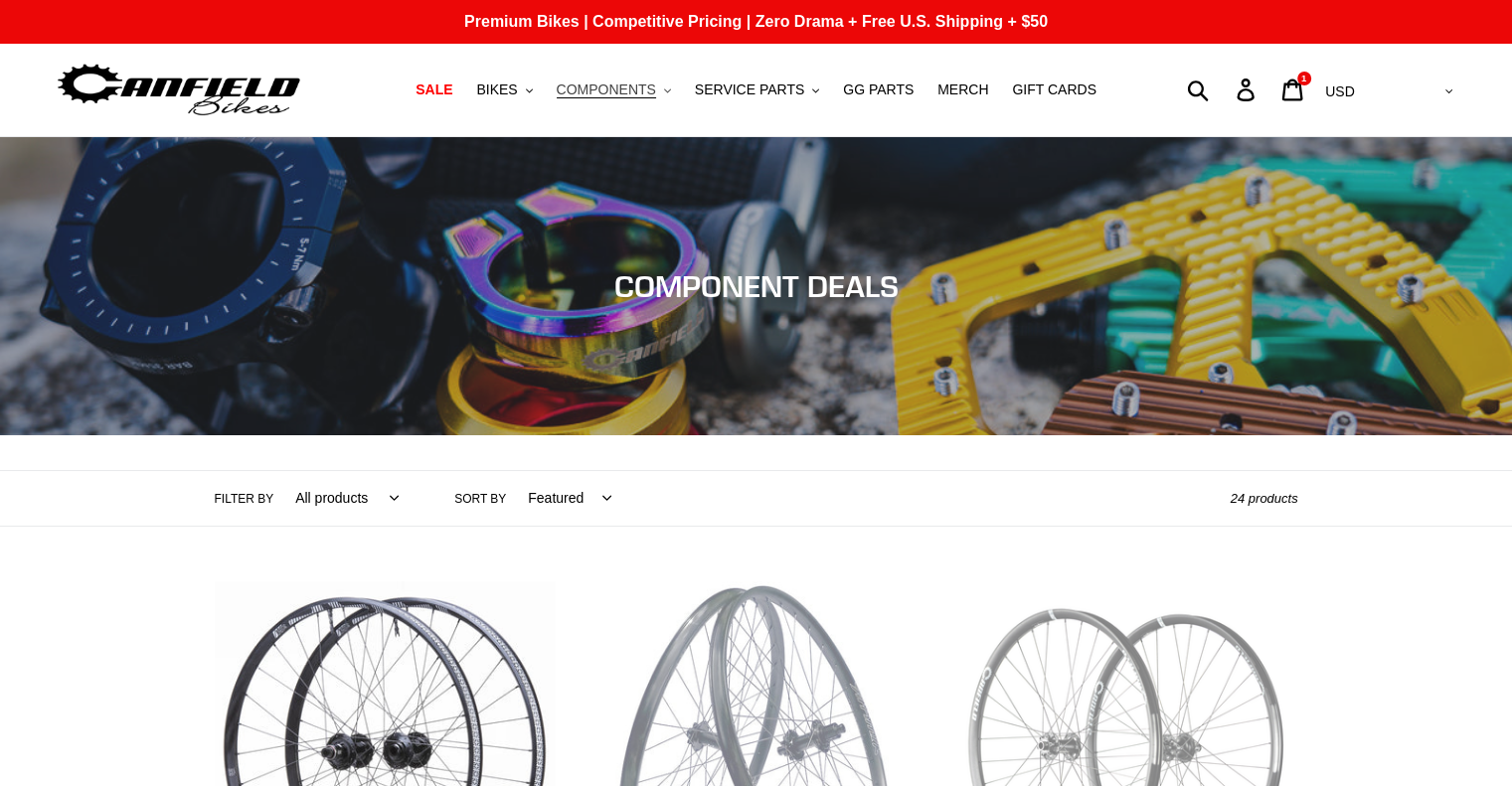 click on "COMPONENTS" at bounding box center (606, 89) 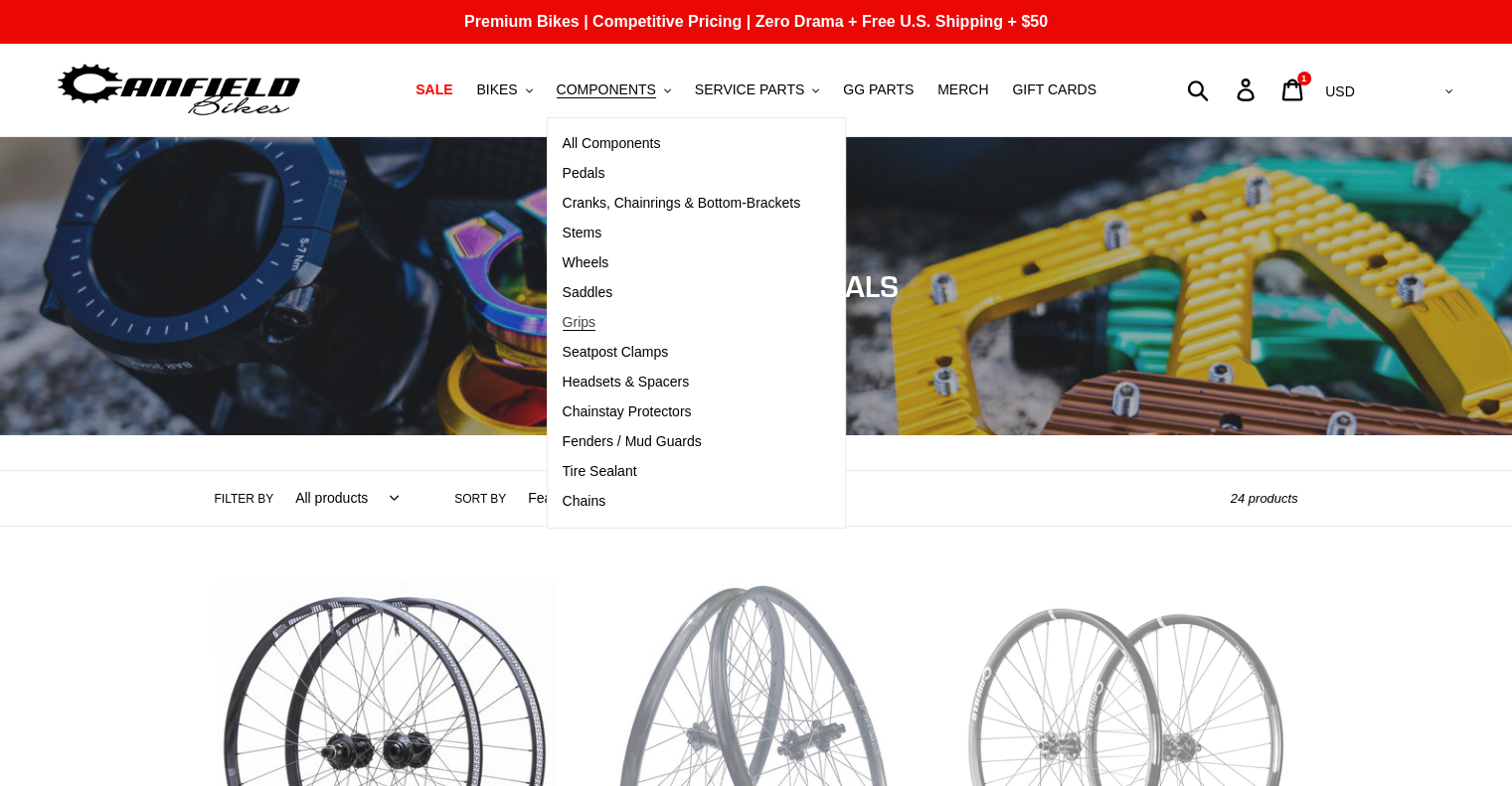 click on "Grips" at bounding box center (579, 322) 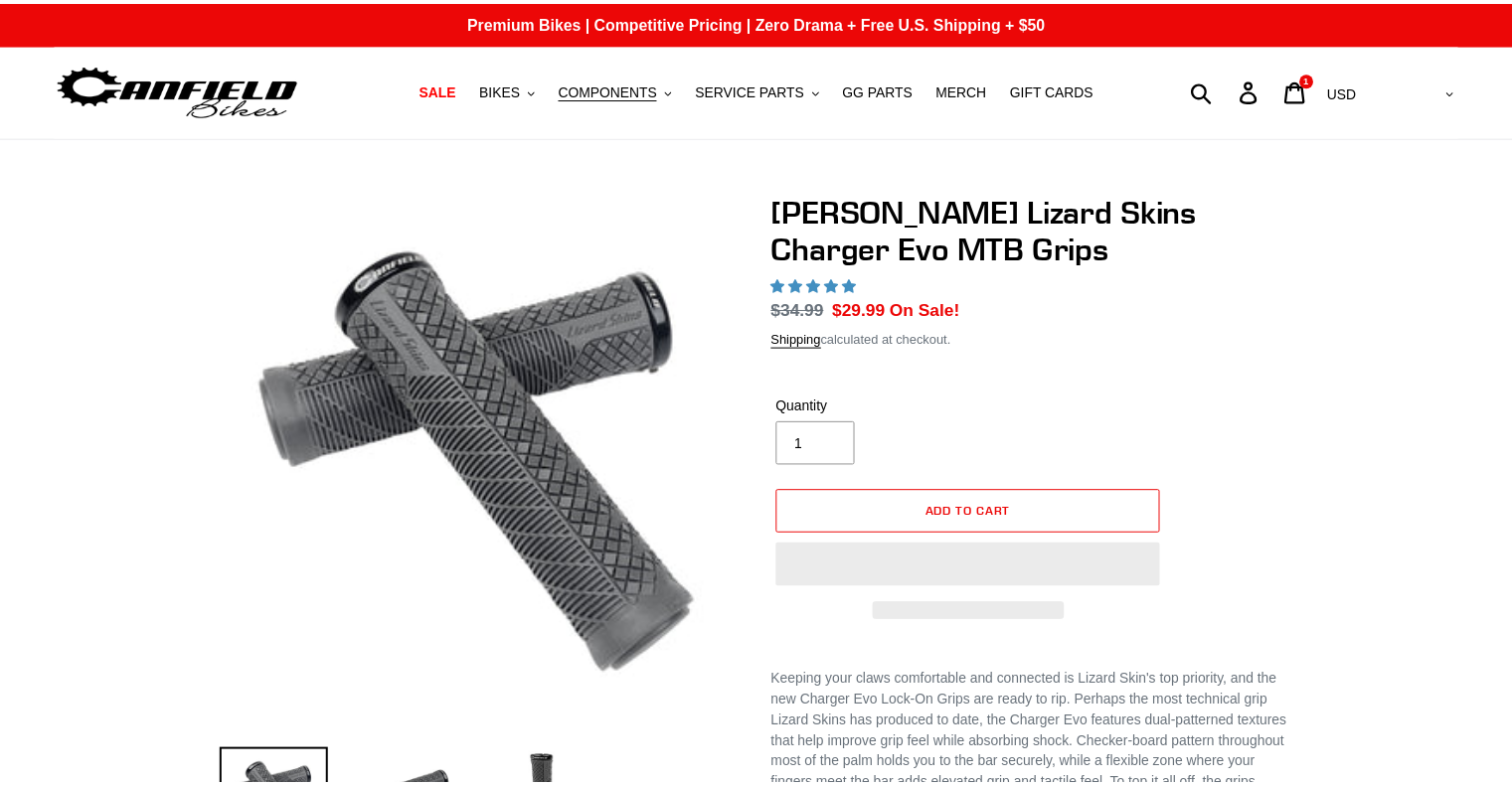 scroll, scrollTop: 0, scrollLeft: 0, axis: both 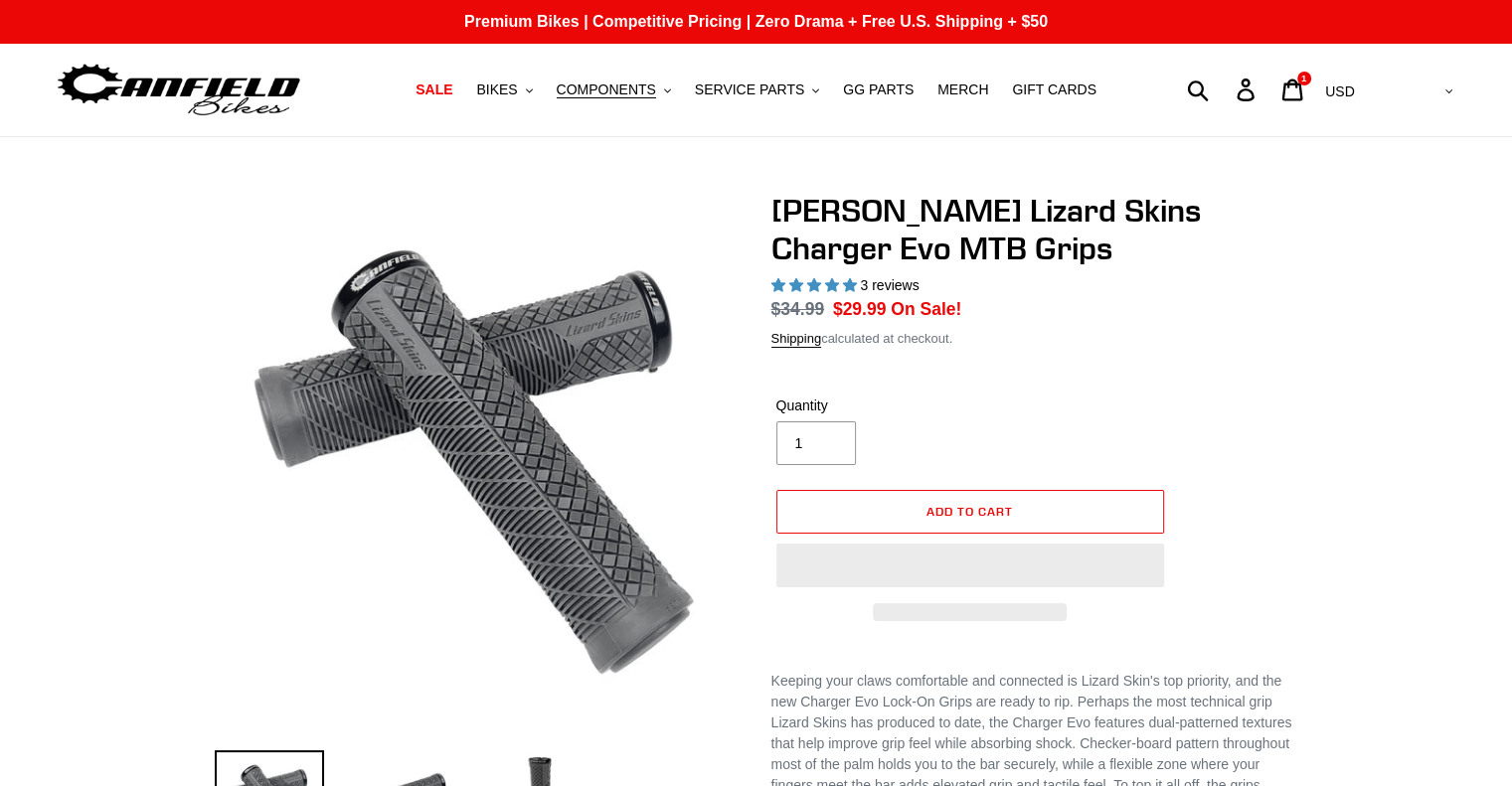 select on "highest-rating" 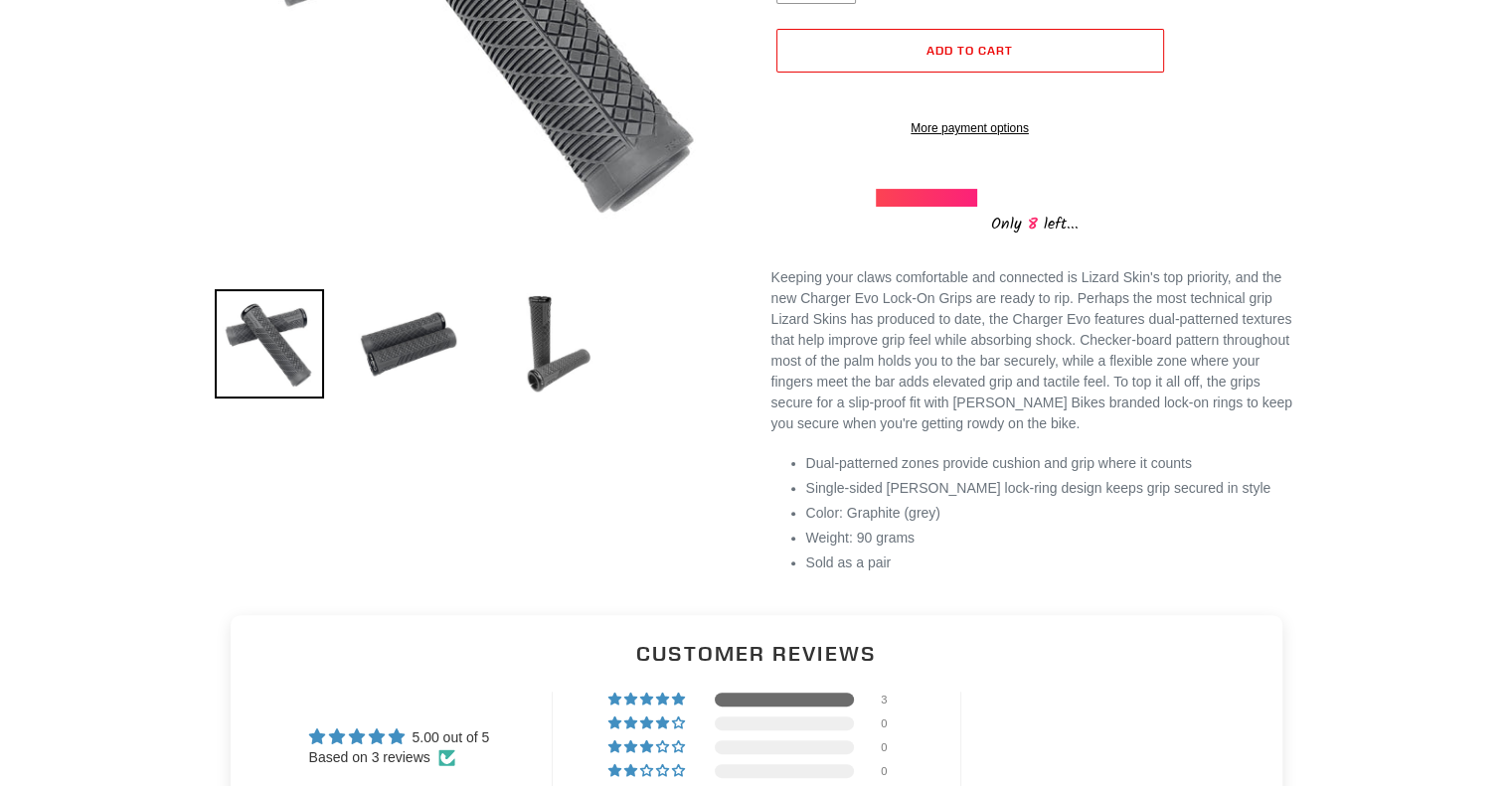 scroll, scrollTop: 469, scrollLeft: 0, axis: vertical 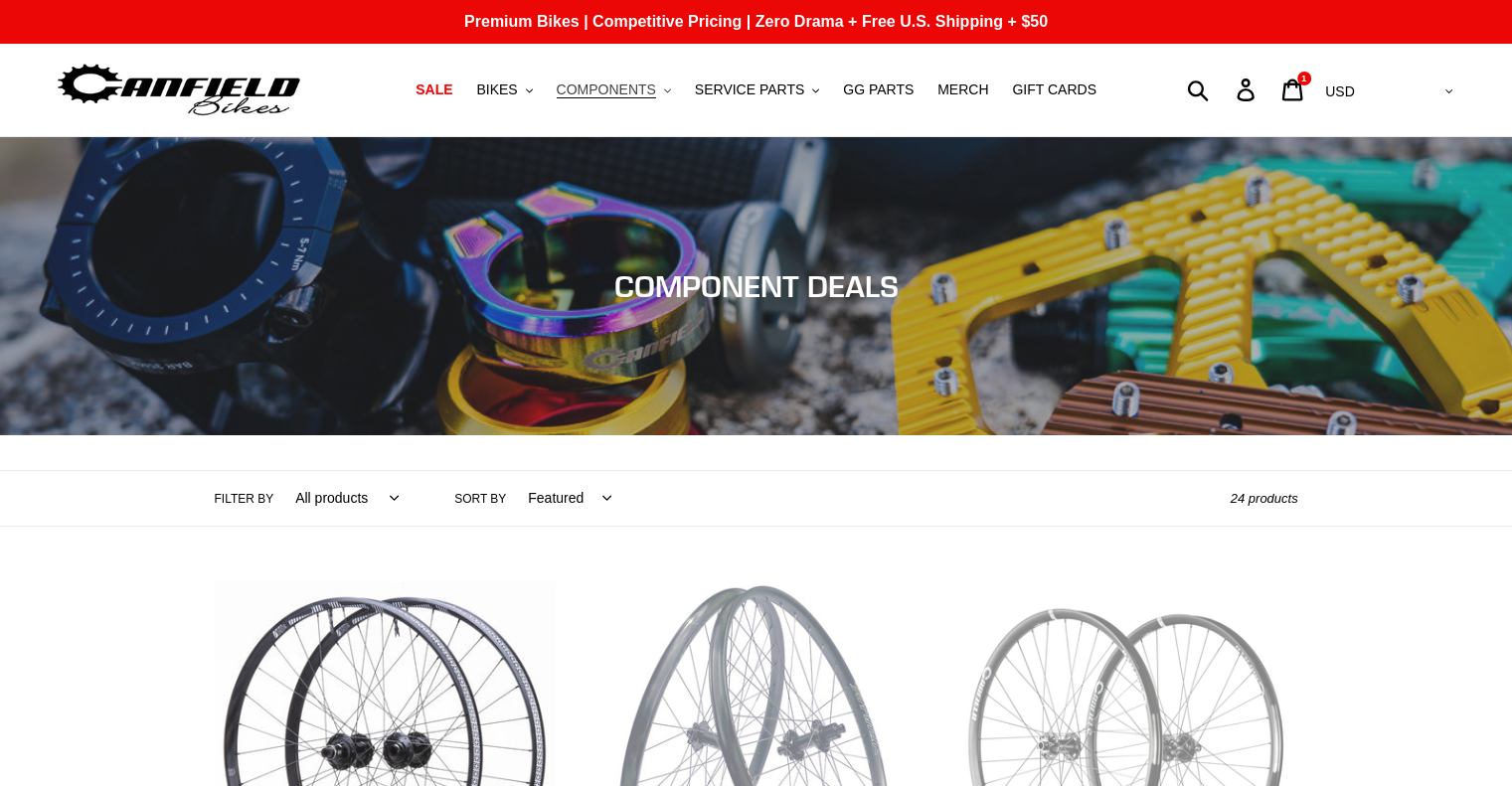 click on "COMPONENTS" at bounding box center [606, 89] 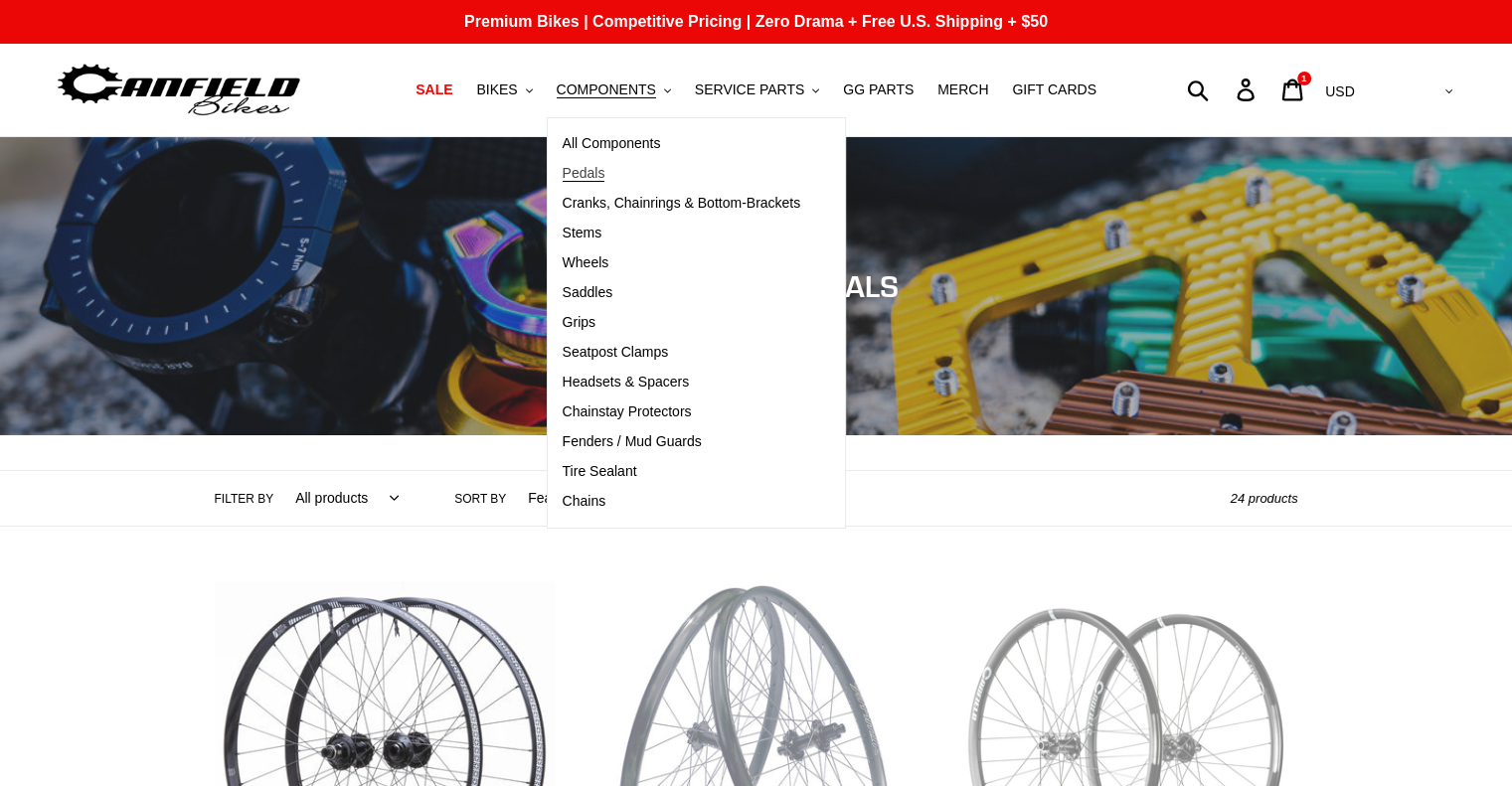 click on "Pedals" at bounding box center (584, 173) 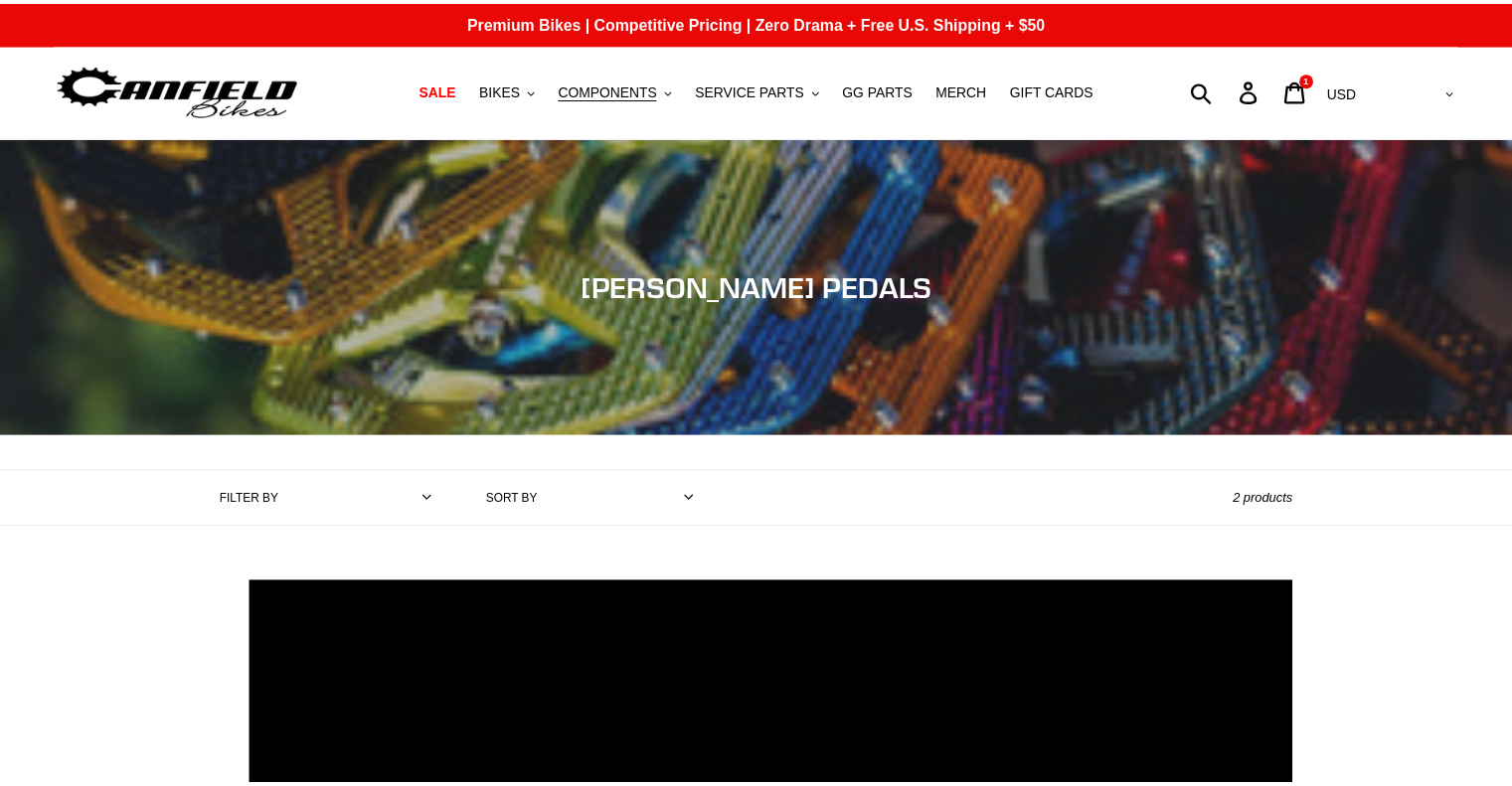 scroll, scrollTop: 0, scrollLeft: 0, axis: both 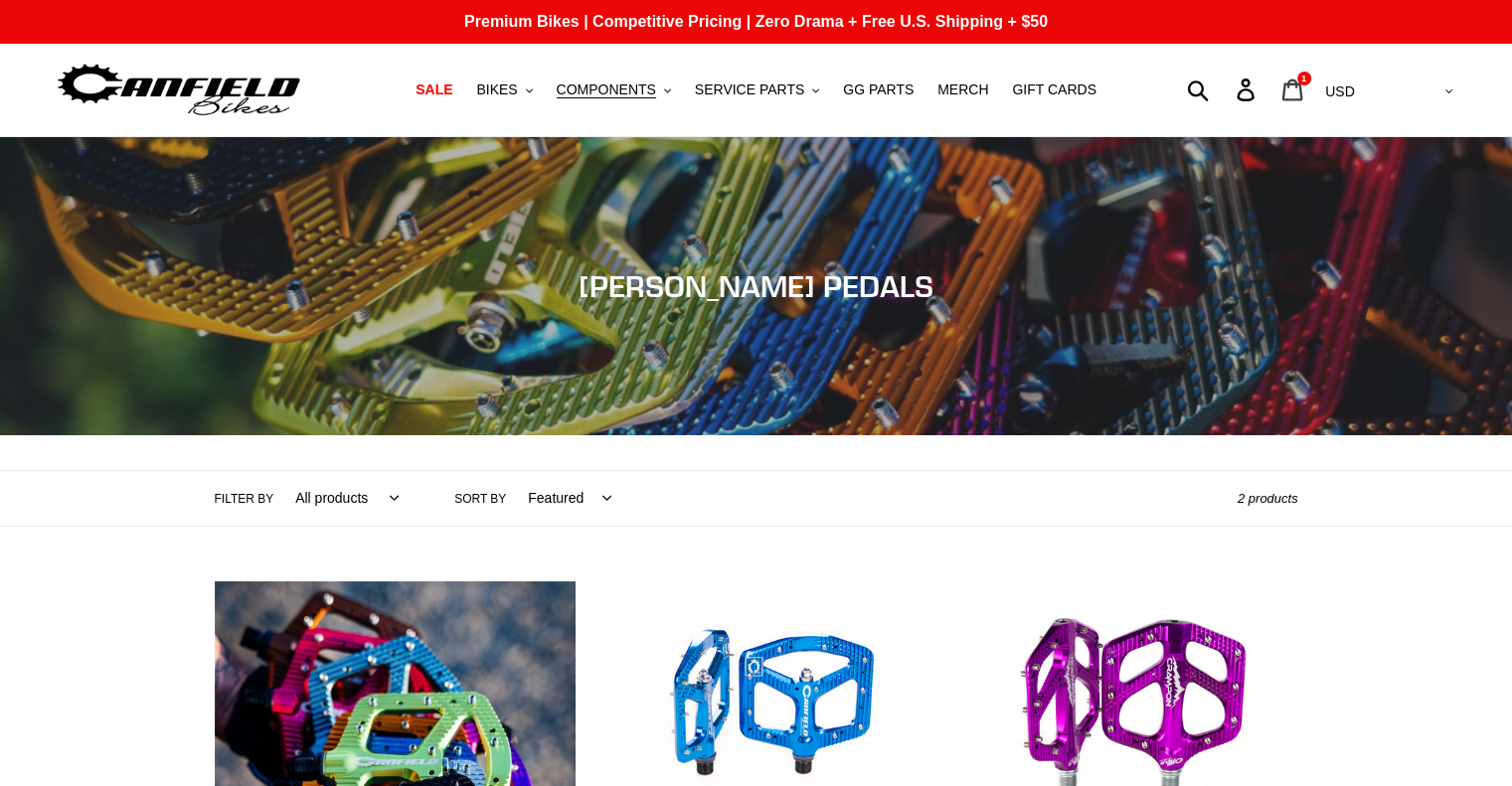 click 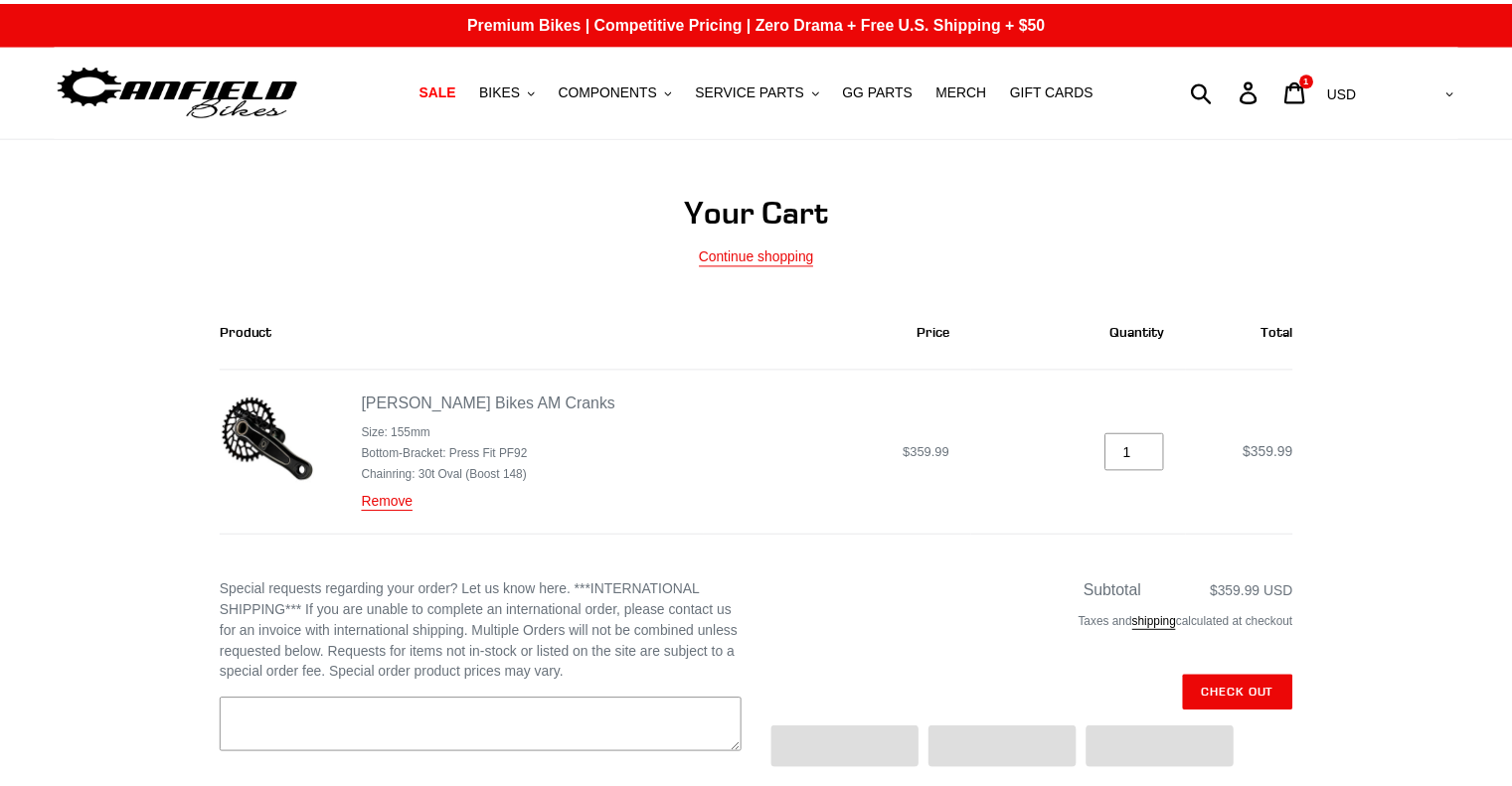 scroll, scrollTop: 0, scrollLeft: 0, axis: both 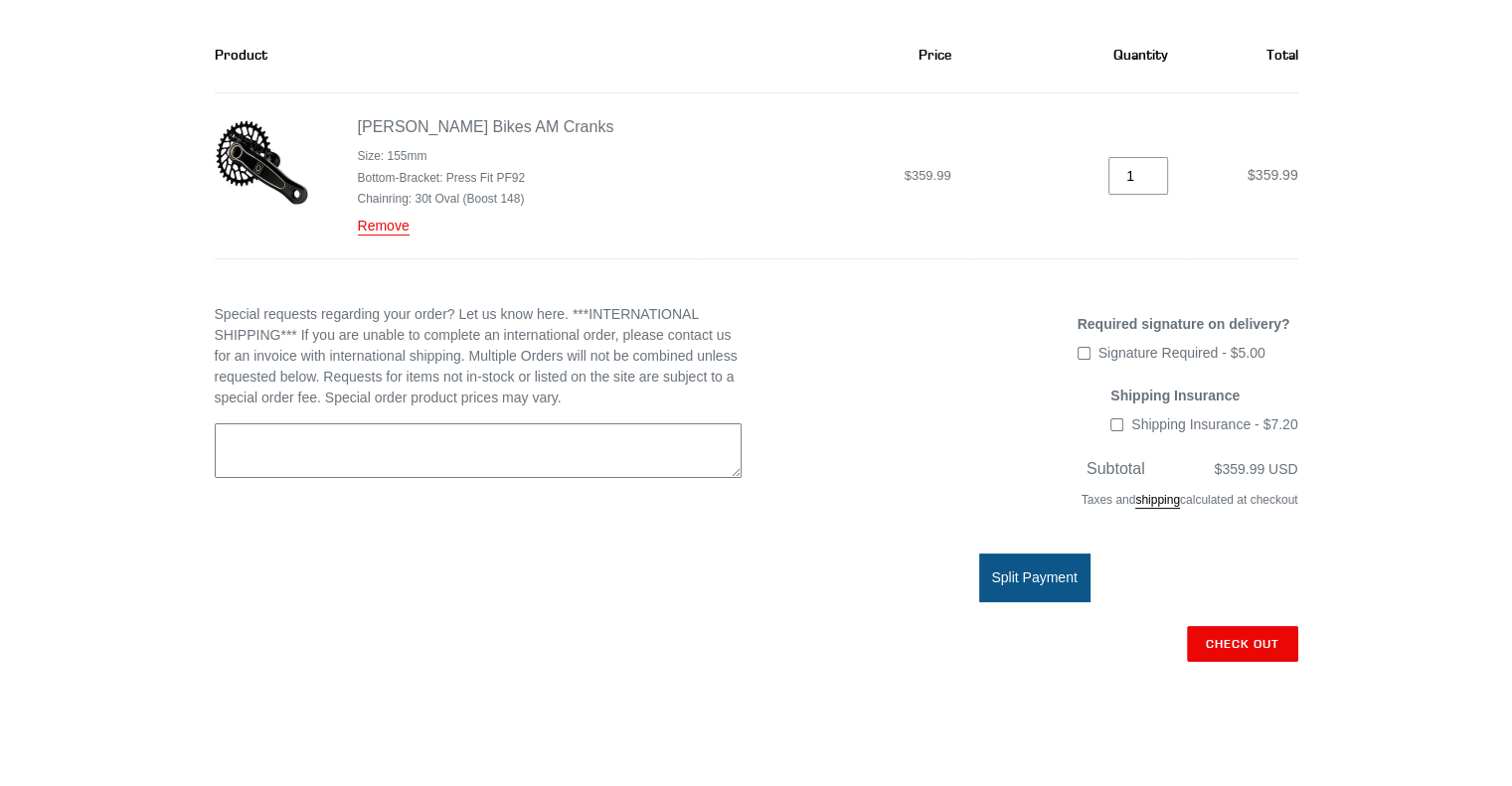 click on "Special requests regarding your order? Let us know here. ***INTERNATIONAL SHIPPING*** If you are unable to complete an international order, please contact us for an invoice with international shipping. Multiple Orders will not be combined unless requested below. Requests for items not in-stock or listed on the site are subject to a special order fee. Special order product prices may vary." at bounding box center (478, 451) 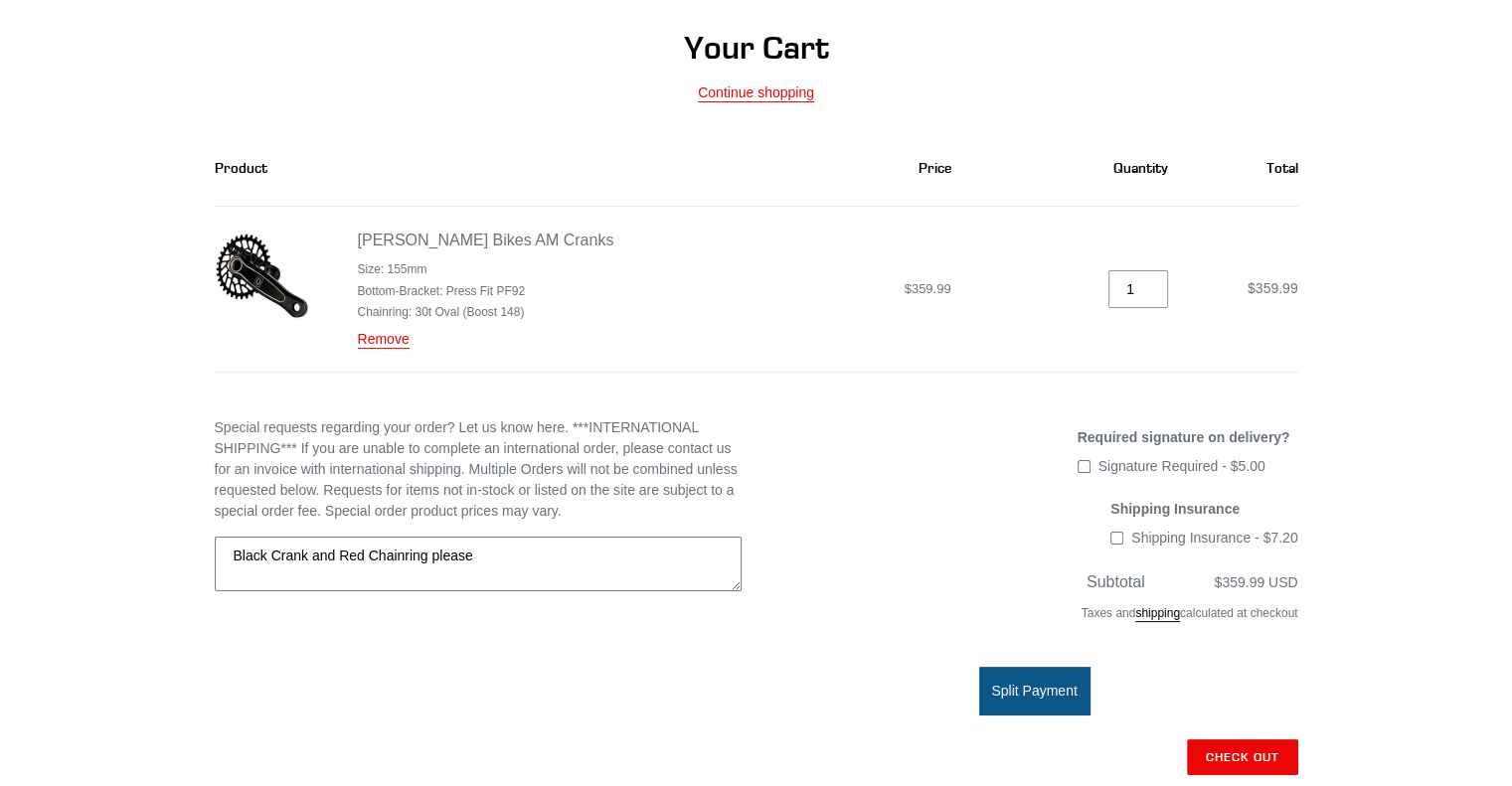 scroll, scrollTop: 147, scrollLeft: 0, axis: vertical 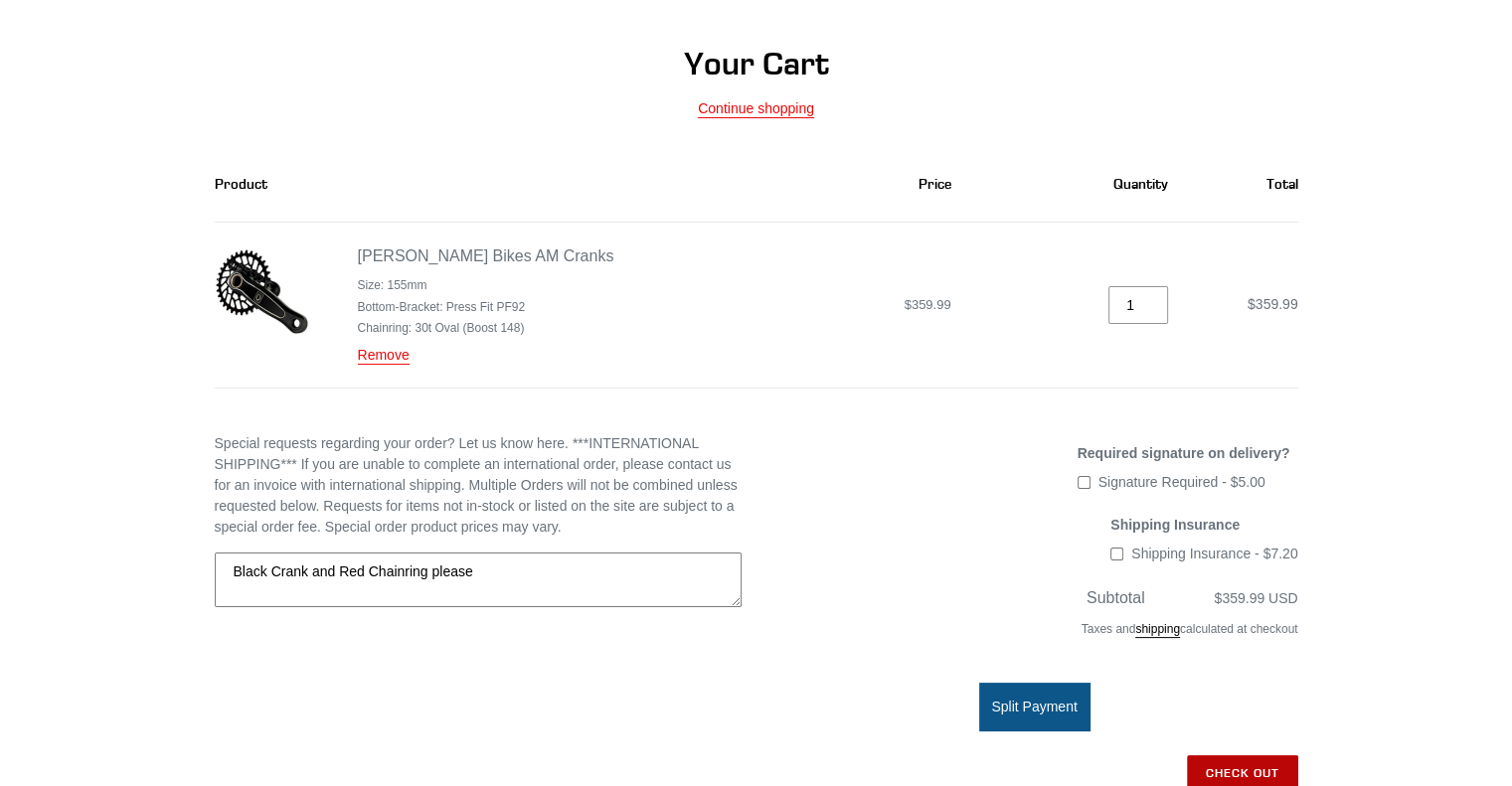 type on "Black Crank and Red Chainring please" 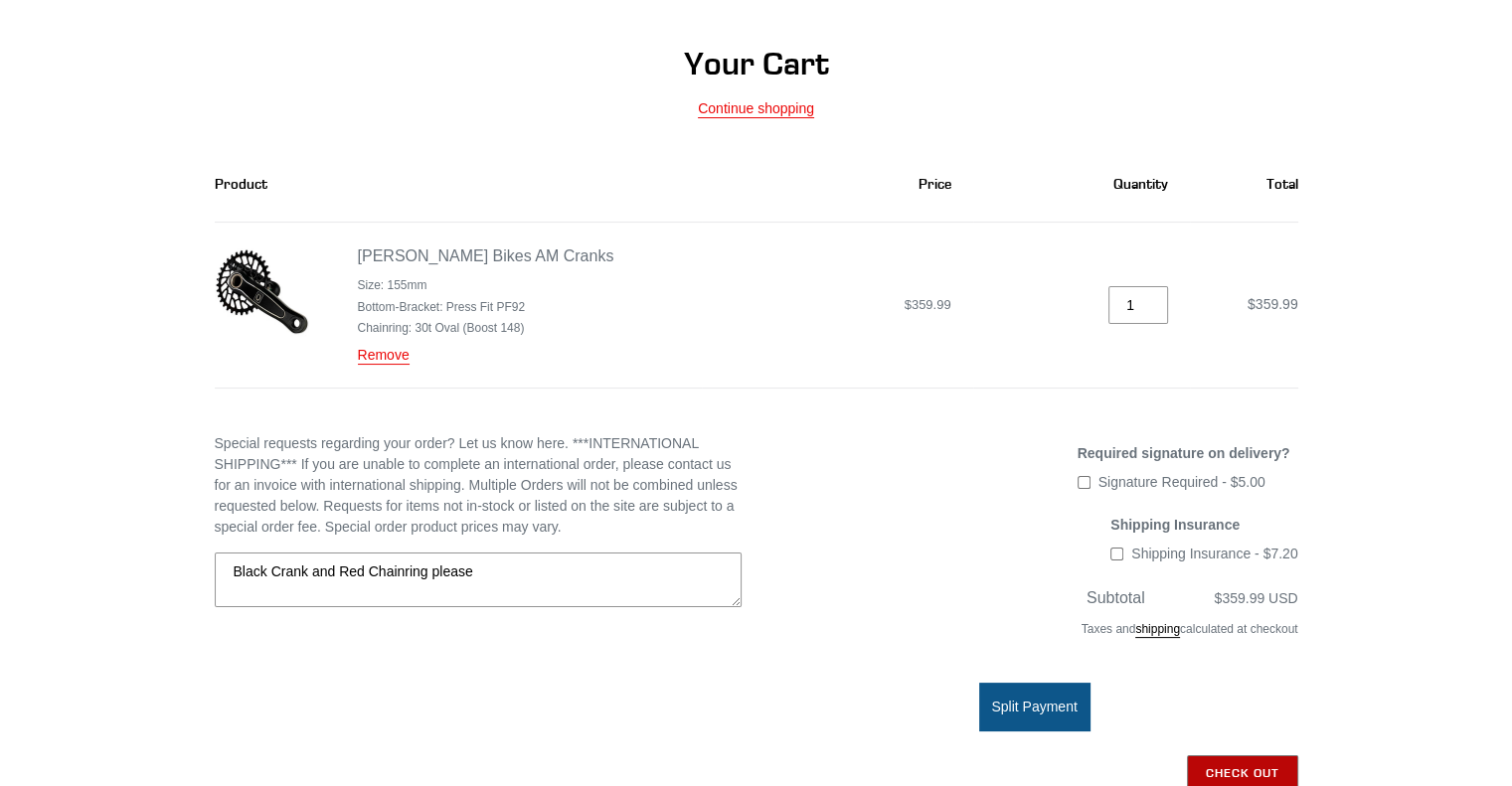 click on "Check out" at bounding box center (1243, 773) 